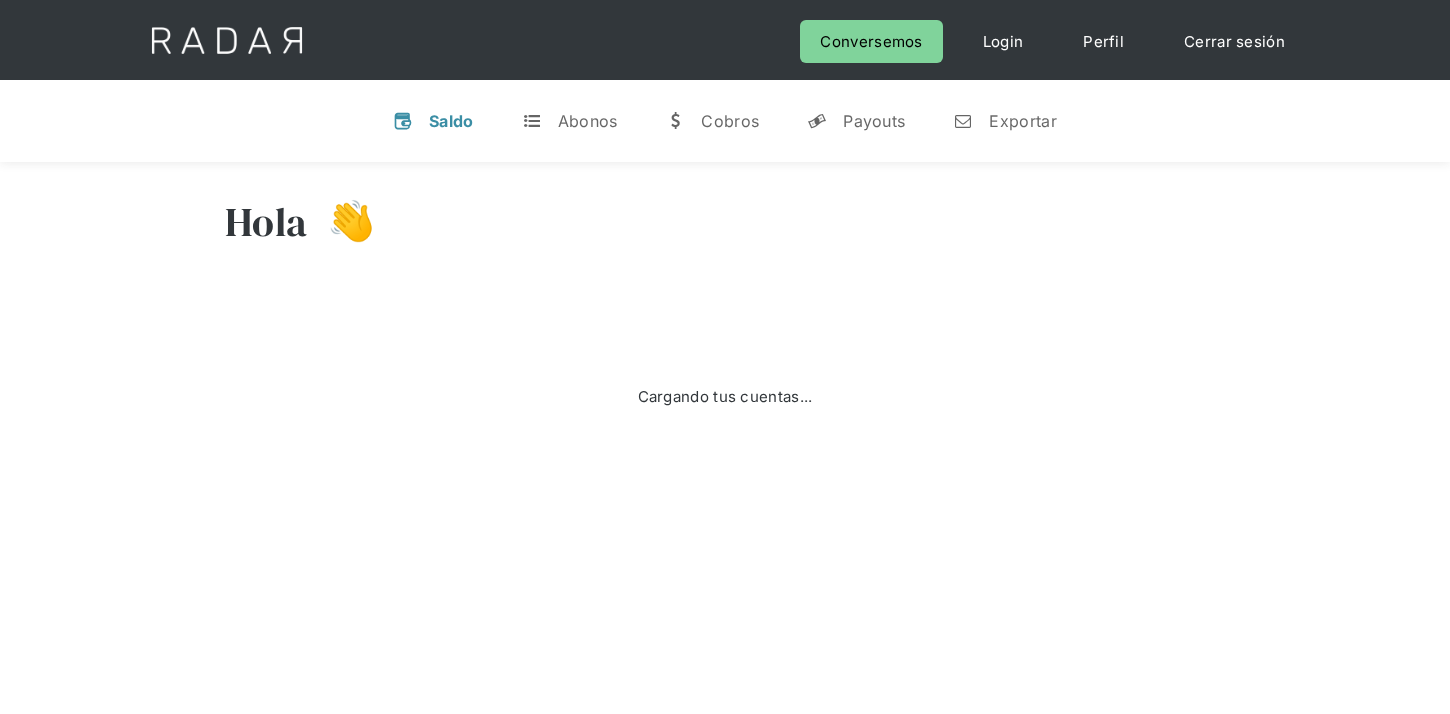 scroll, scrollTop: 0, scrollLeft: 0, axis: both 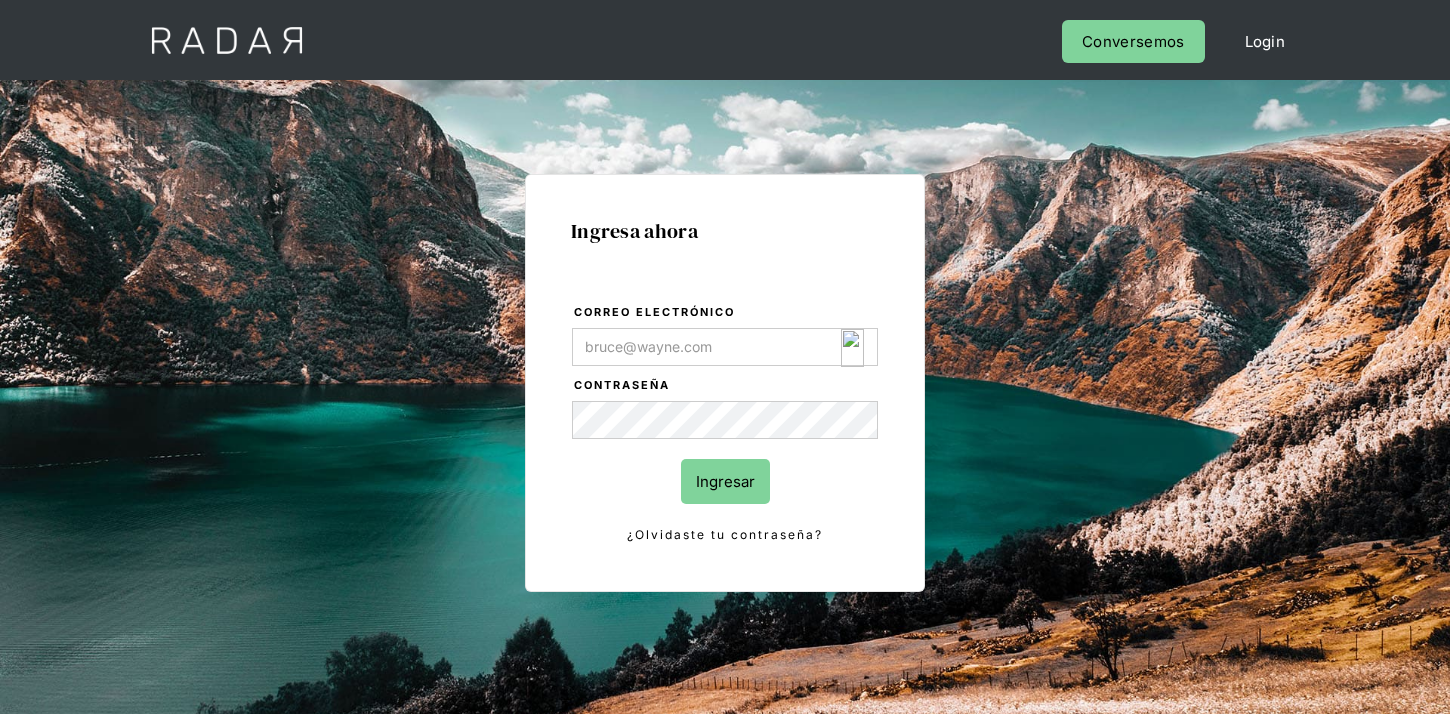 click on "Correo electrónico" at bounding box center (725, 347) 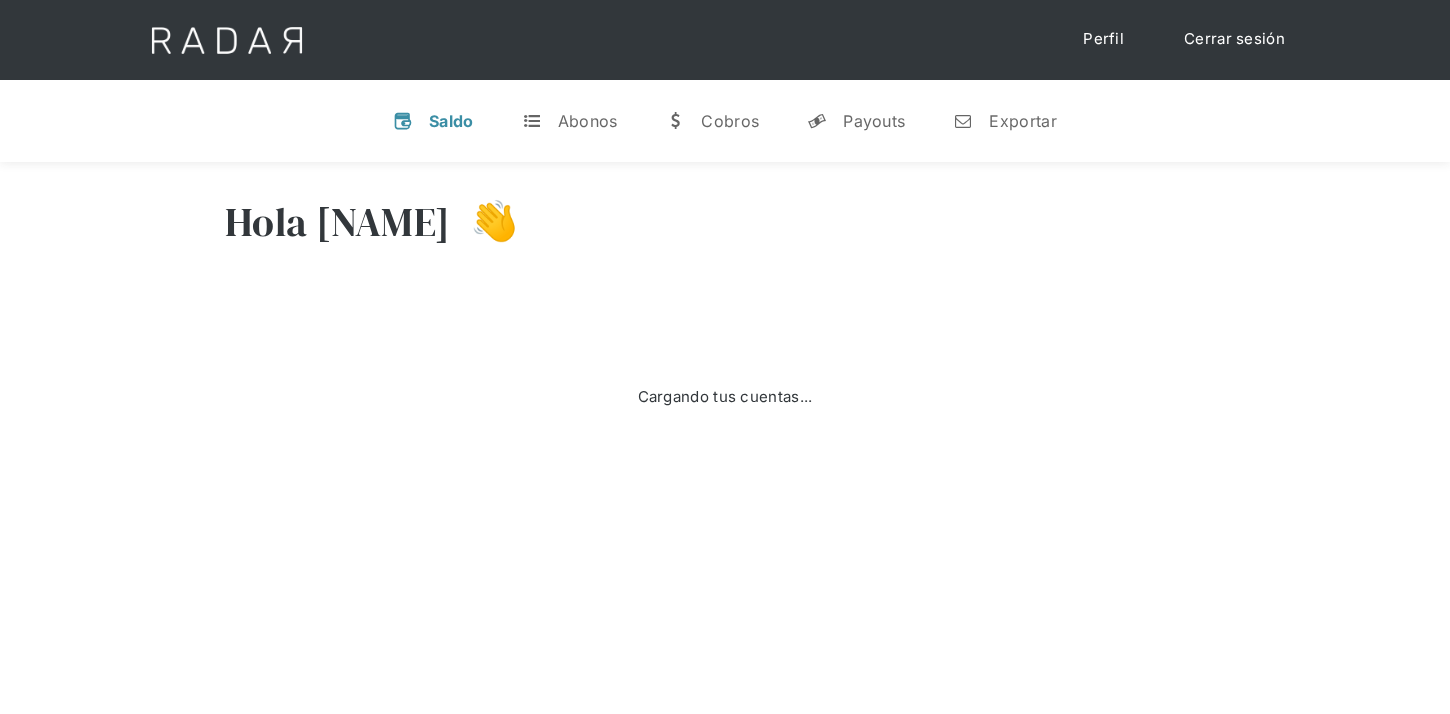 scroll, scrollTop: 0, scrollLeft: 0, axis: both 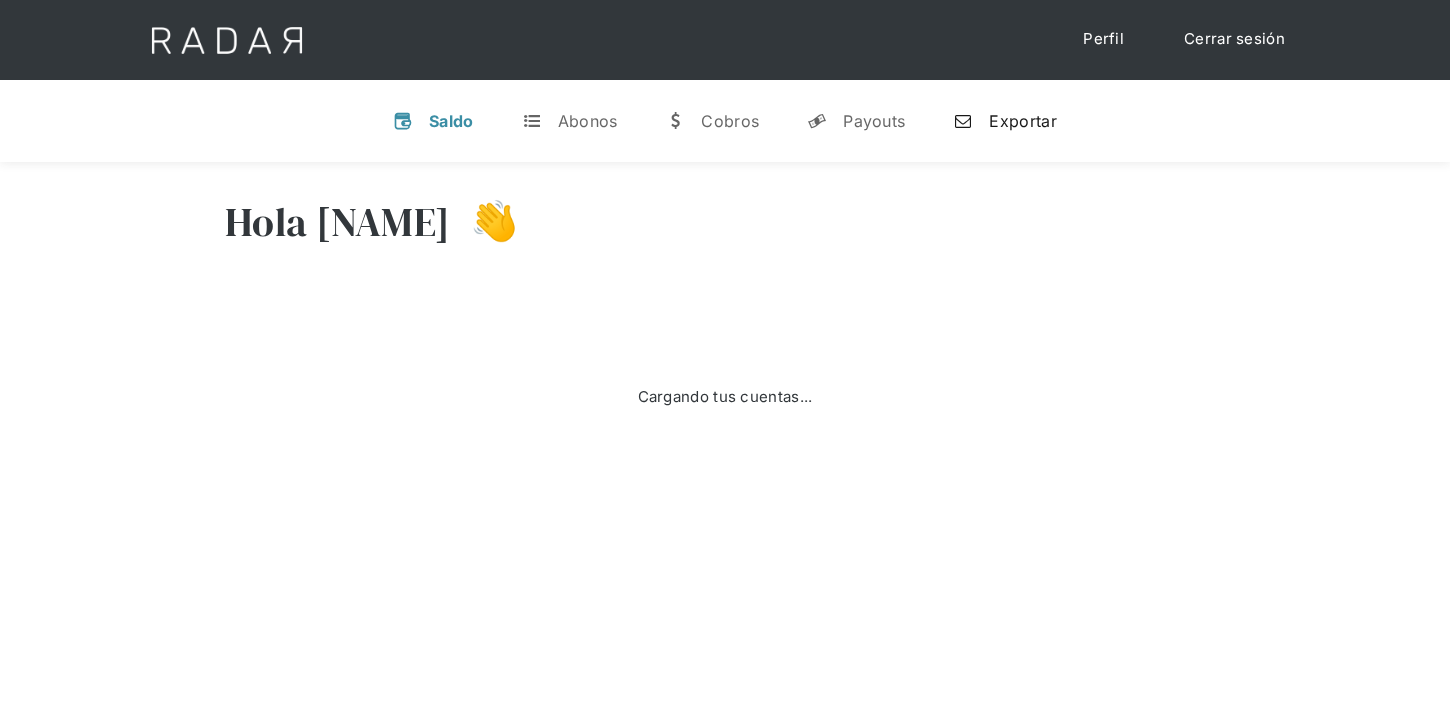 click on "n Exportar" at bounding box center (1004, 121) 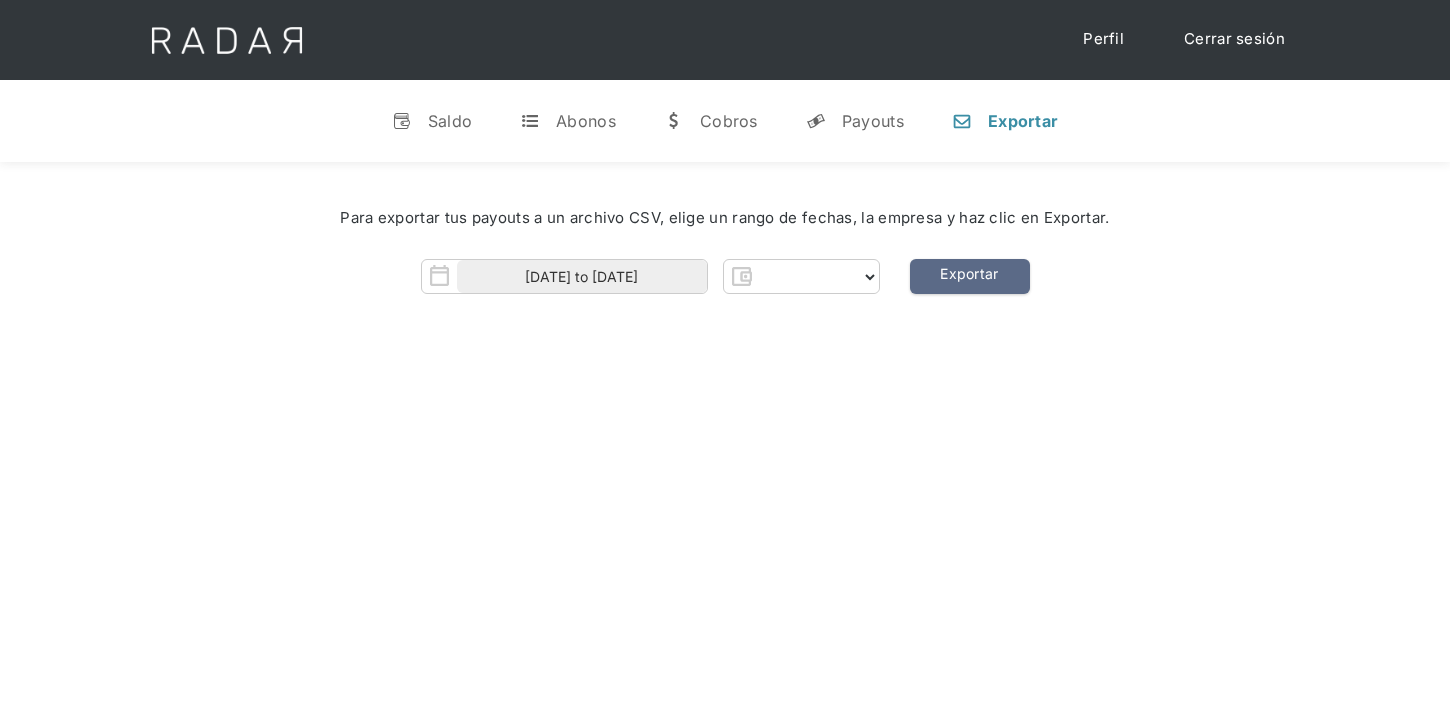 click at bounding box center [741, 276] 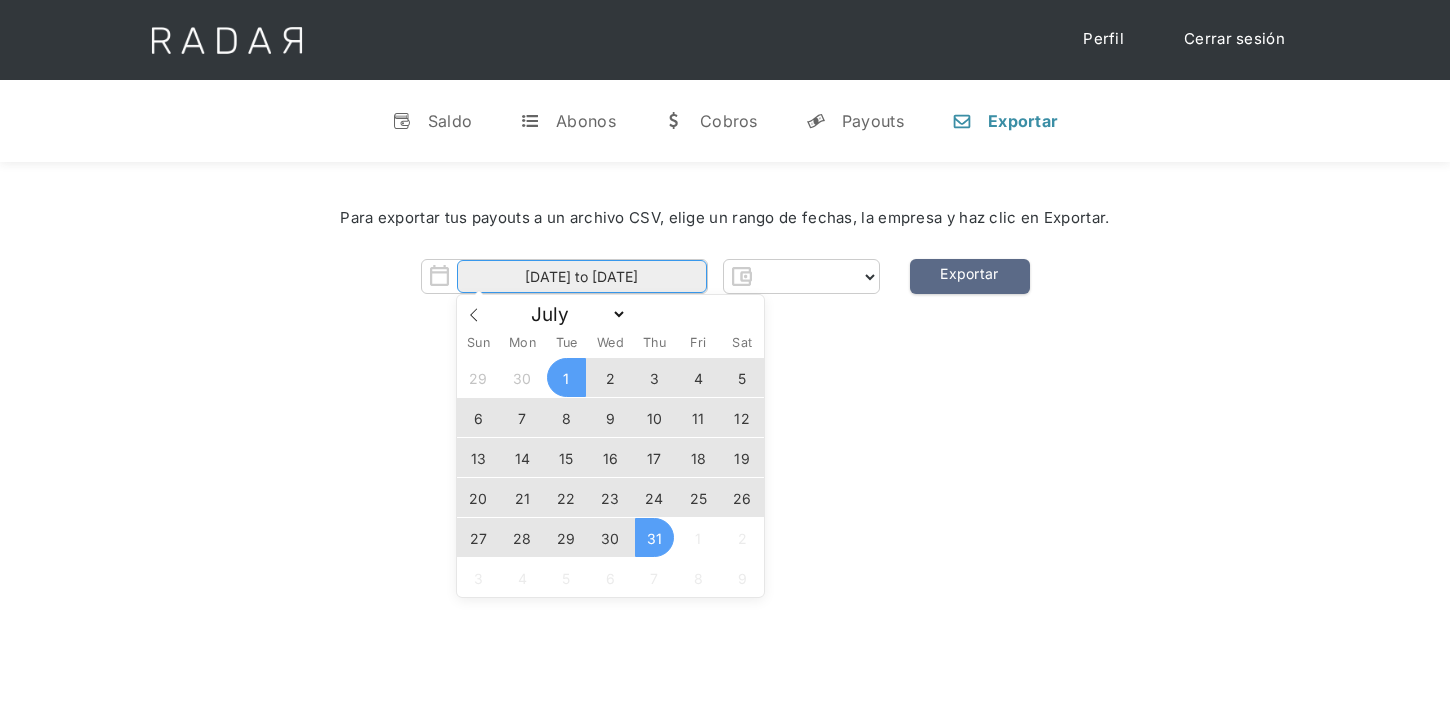 click on "[DATE] to [DATE]" at bounding box center [582, 276] 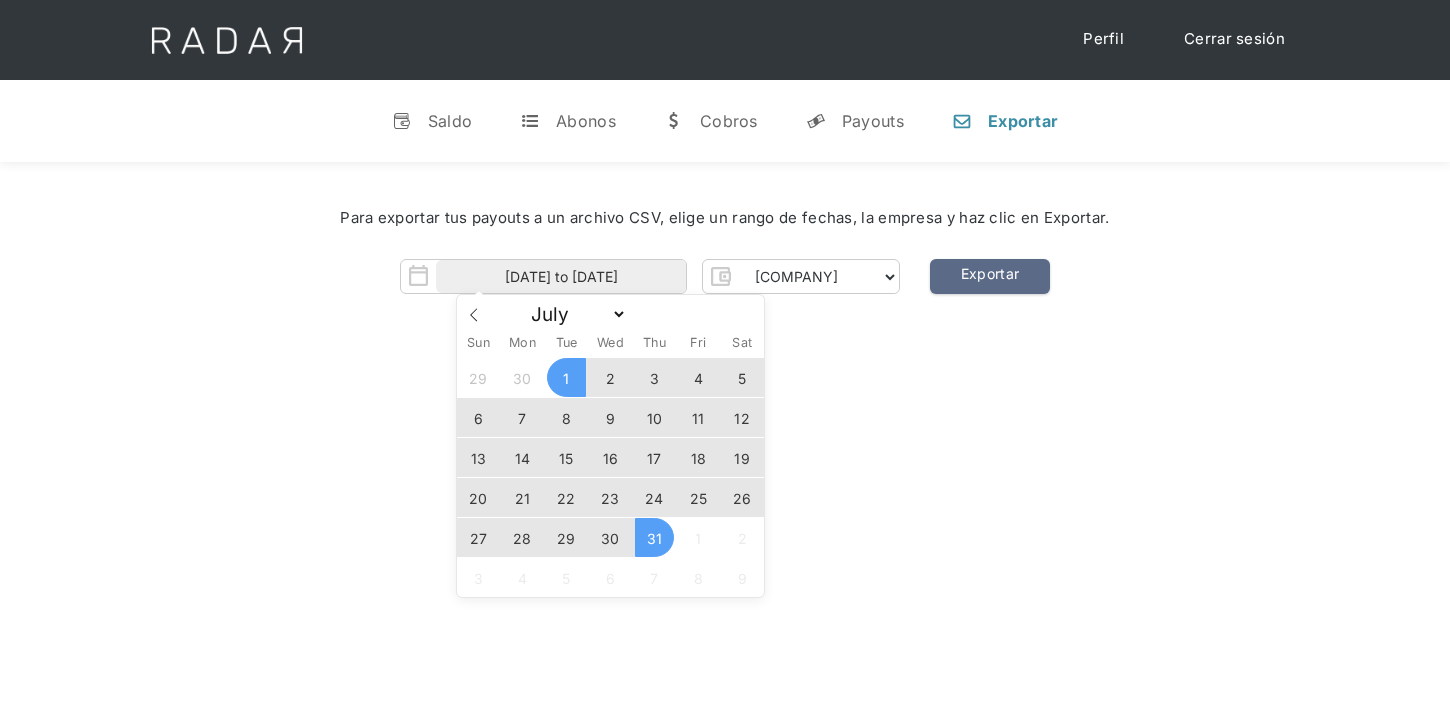 click on "30" at bounding box center [610, 537] 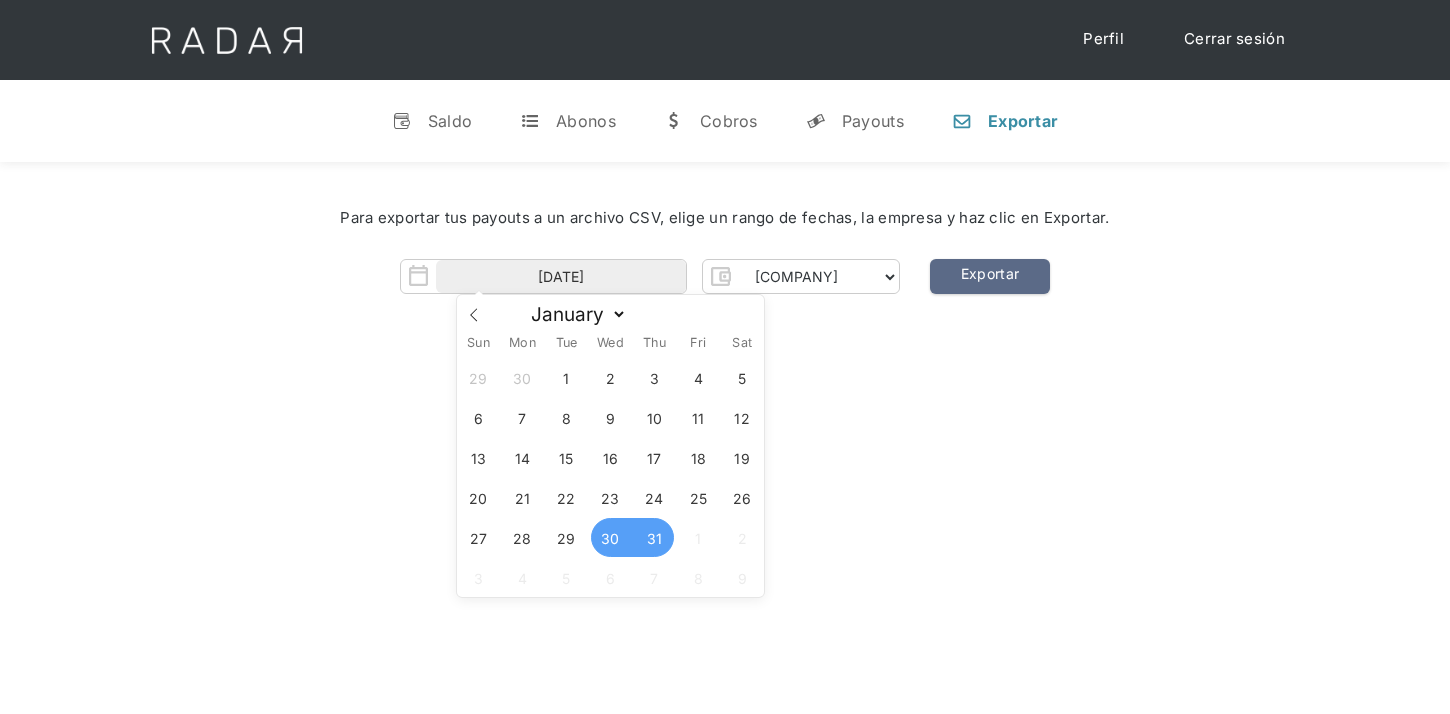 click on "31" at bounding box center [654, 537] 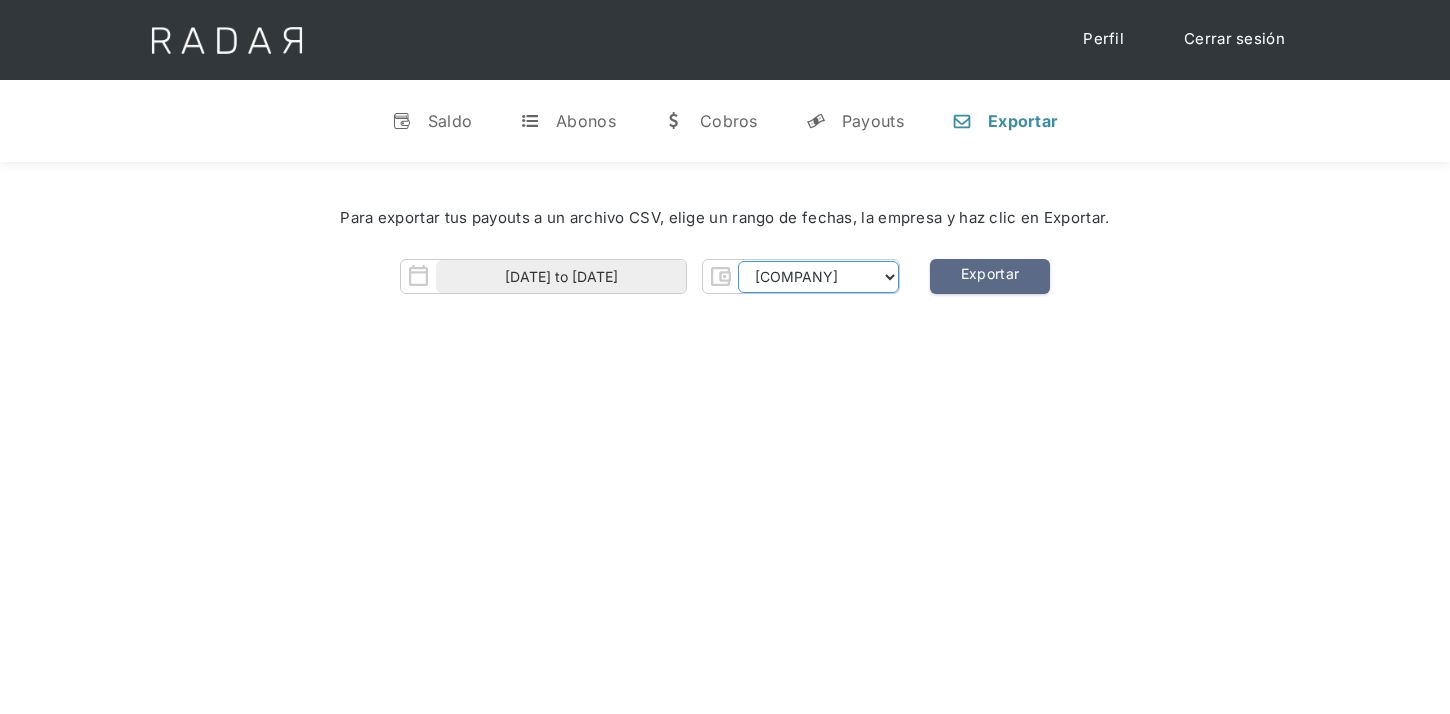 click on "CLPRO SpA. Coster SpA. Urigol SpA. Bysolutions SpA. Clmax SpA. Andes Payments SpA. CLPRO SpA. - RT Coster SpA. - RT Urigol SpA. - RT Bysolutions SpA. - RT Clmax SpA. - RT Andes Payments SpA. - RT Onekeypayments" at bounding box center (818, 277) 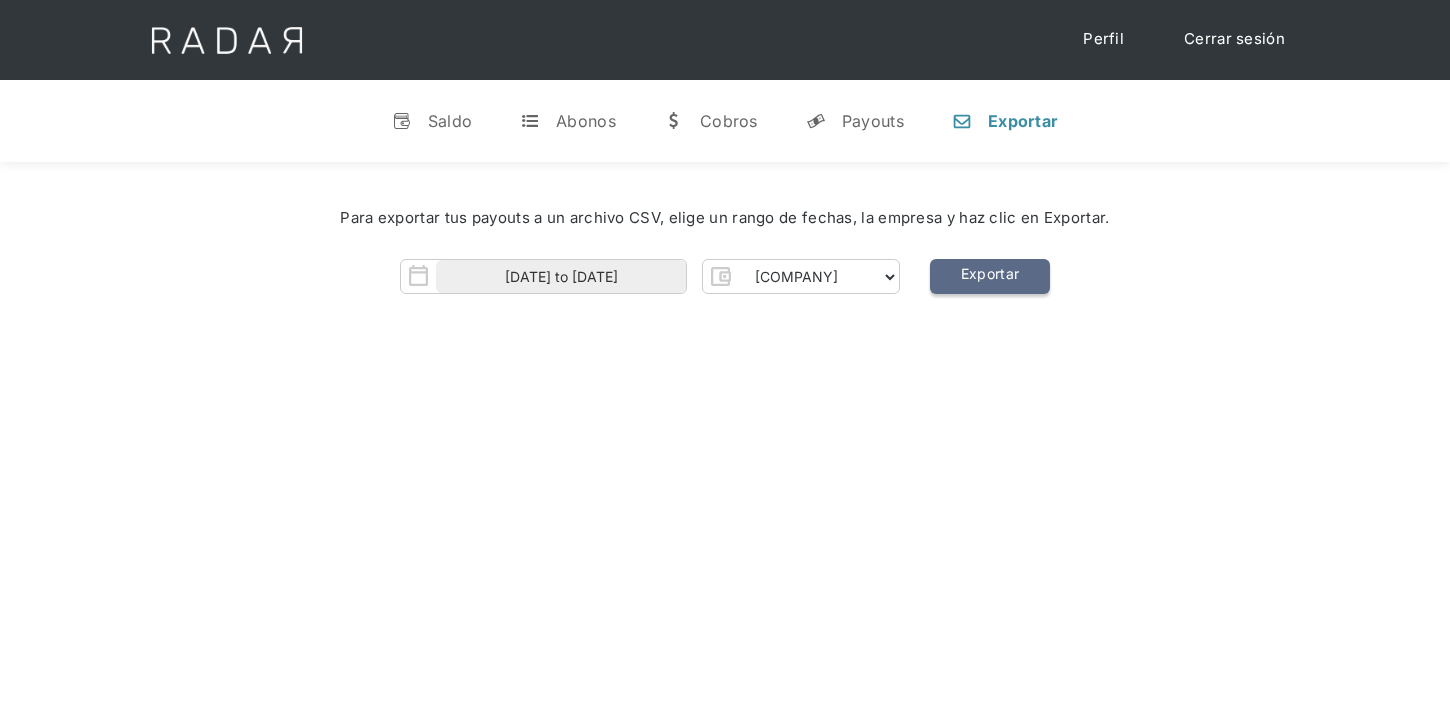 click on "Exportar" at bounding box center (990, 276) 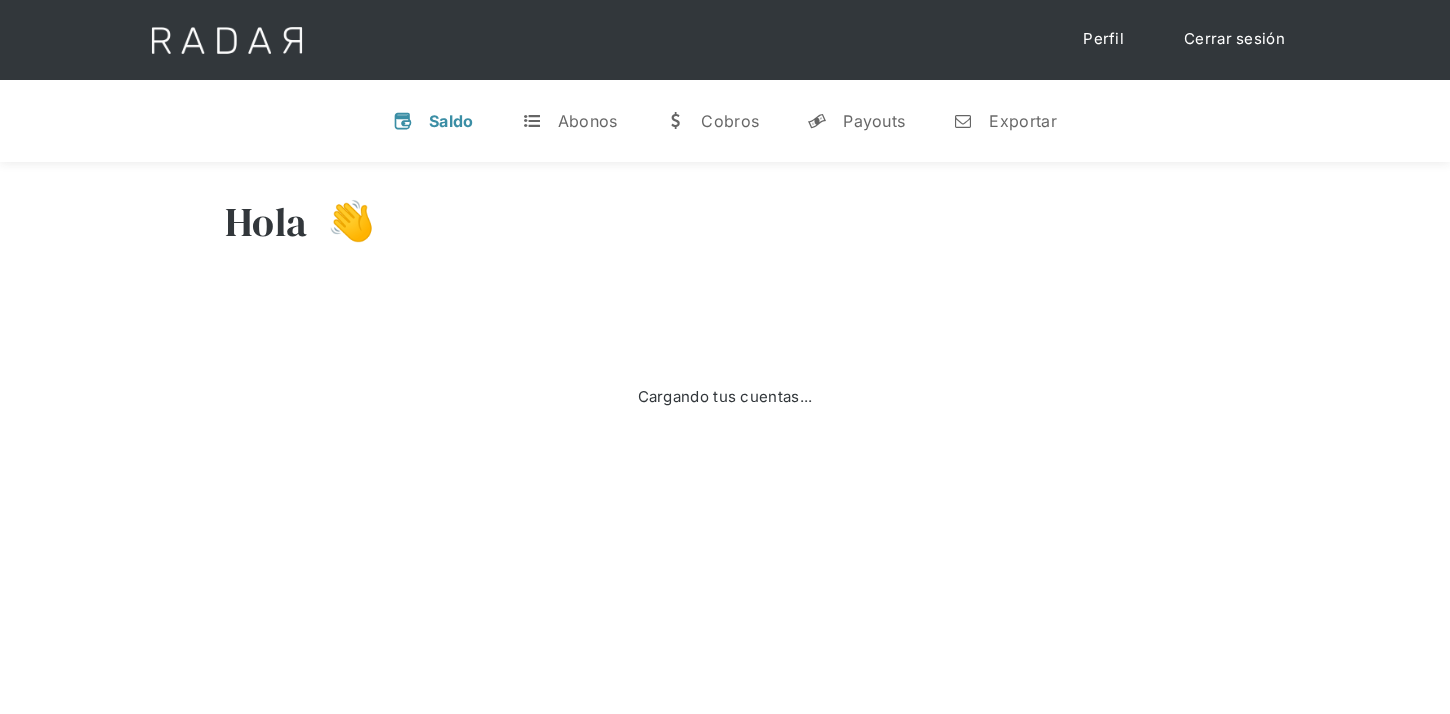 scroll, scrollTop: 0, scrollLeft: 0, axis: both 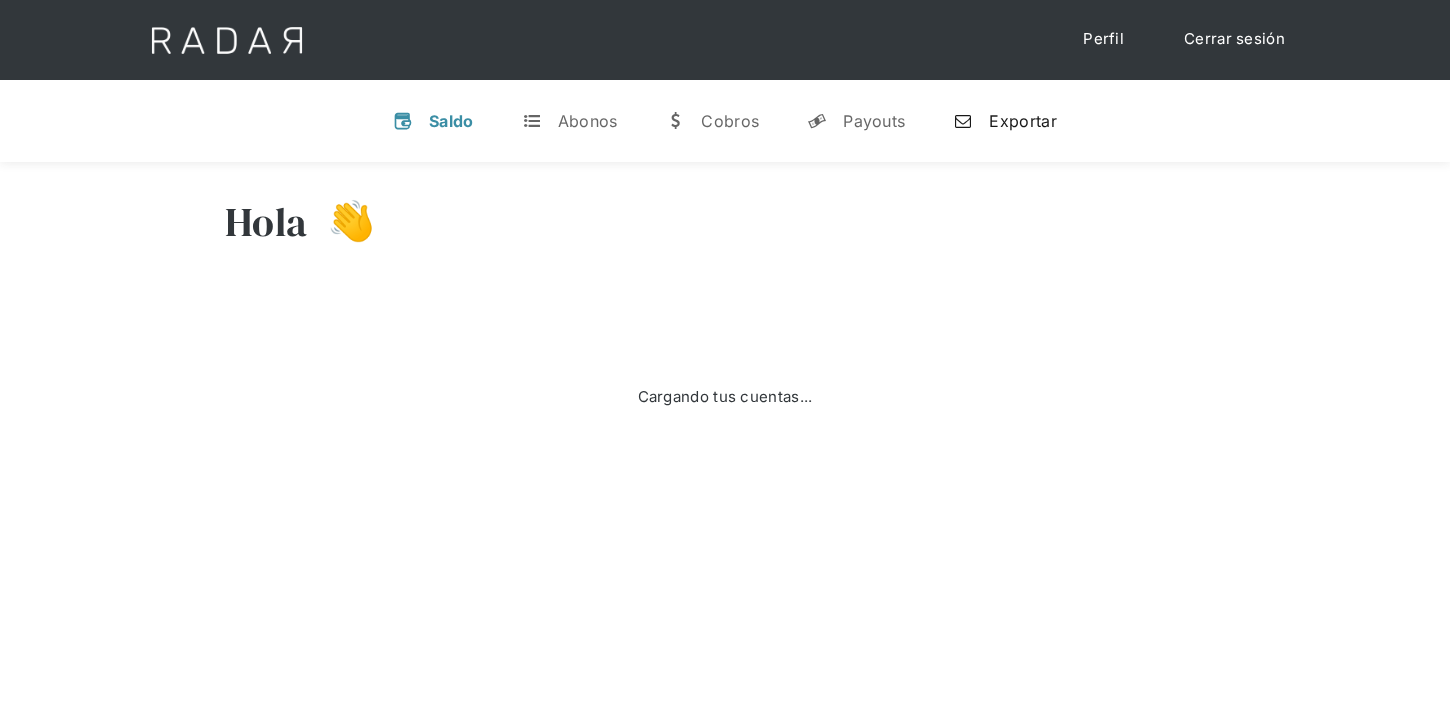 click on "Exportar" at bounding box center [1022, 121] 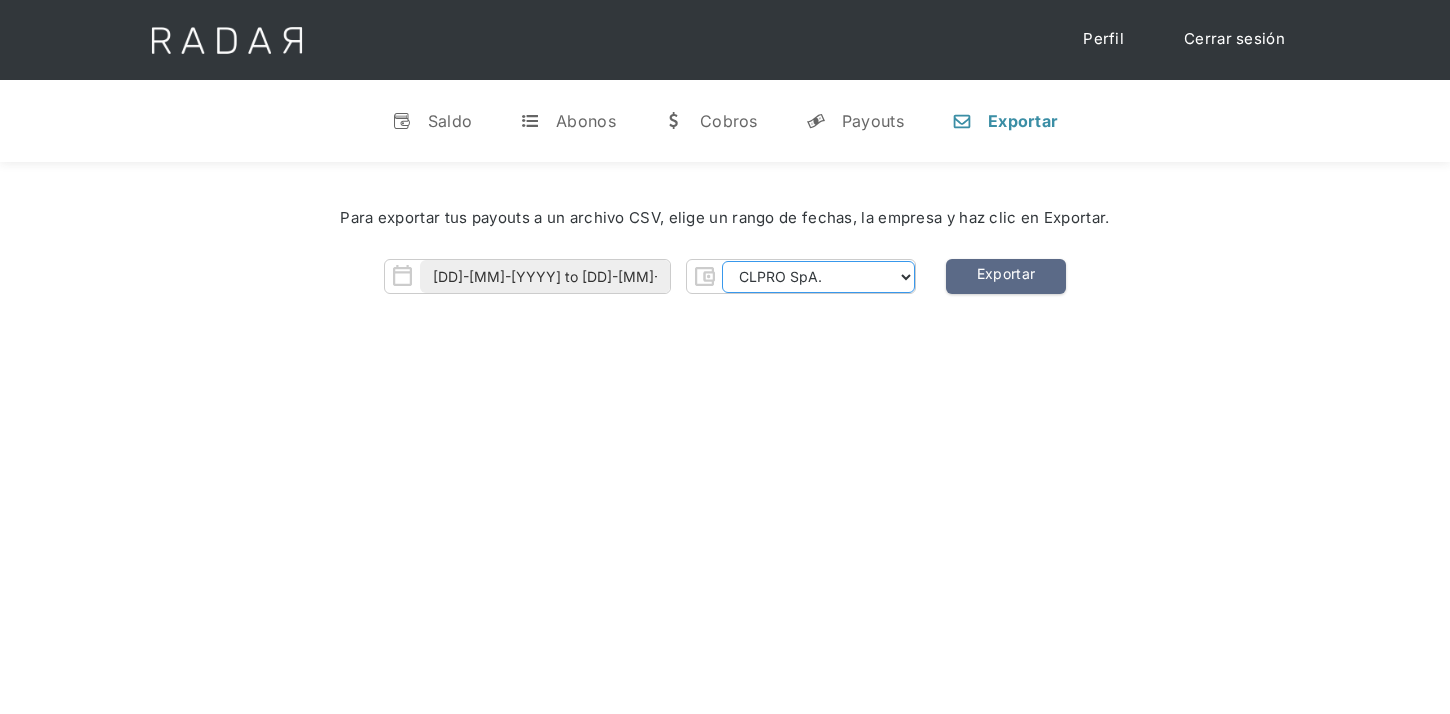 click on "[COMPANY] [COMPANY] [COMPANY] [COMPANY] [COMPANY] [COMPANY] [COMPANY] - RT [COMPANY] - RT [COMPANY] - RT [COMPANY] - RT [COMPANY] - RT [COMPANY] - RT [COMPANY]" at bounding box center (818, 277) 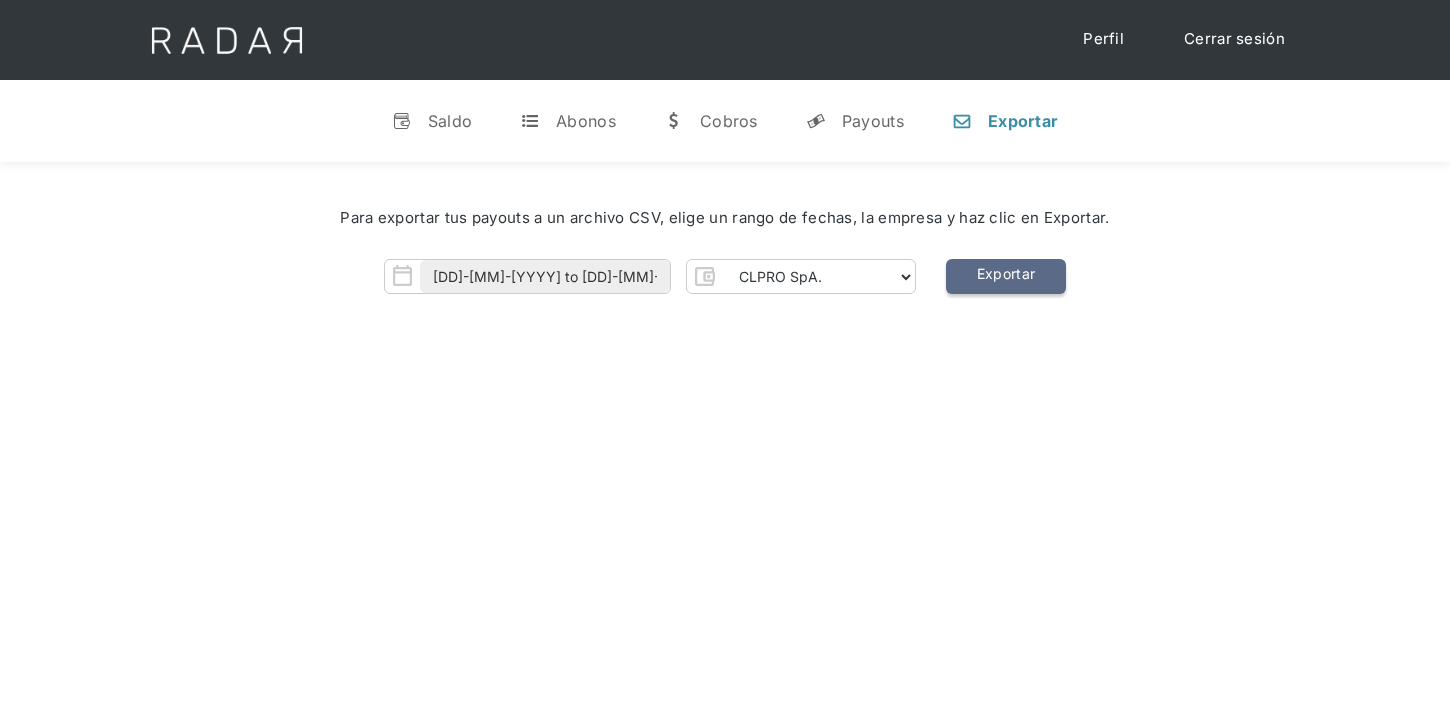 click on "Exportar" at bounding box center [1006, 276] 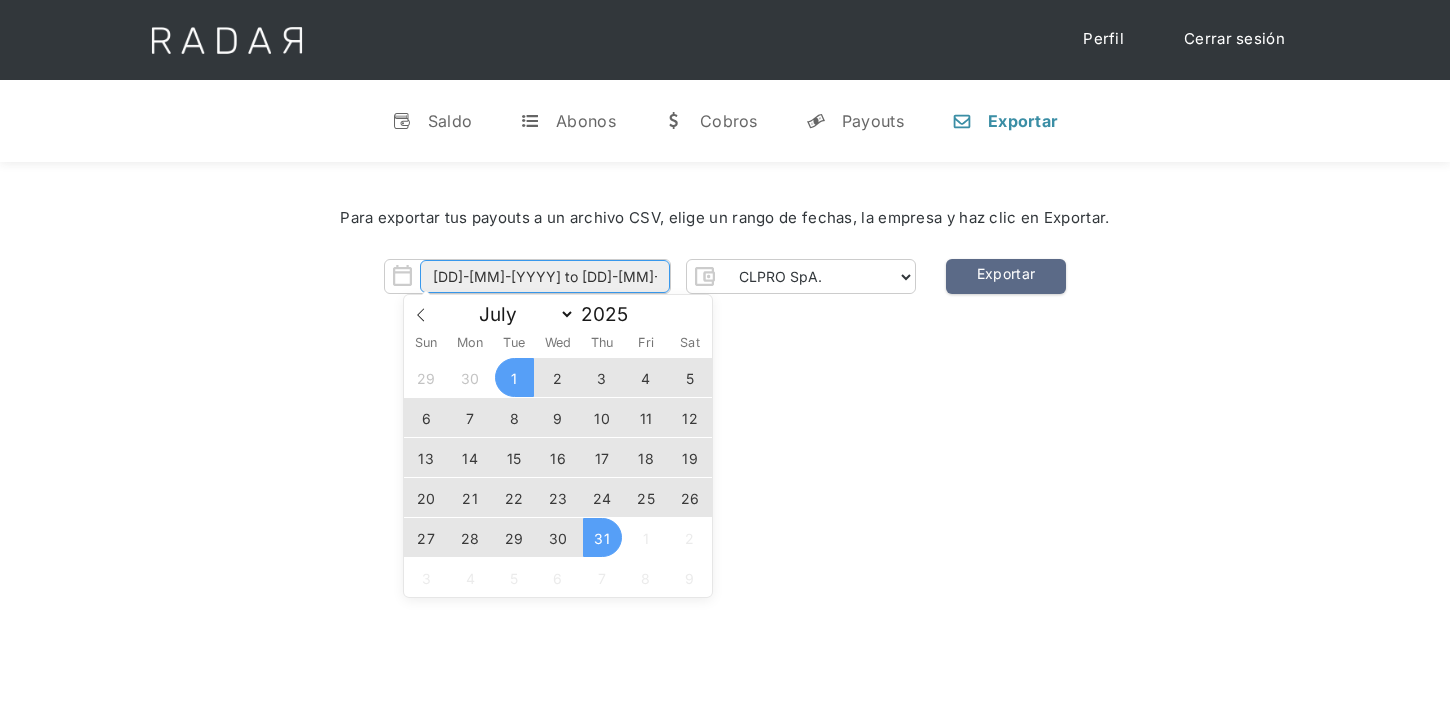click on "[DATE] to [DATE]" at bounding box center (545, 276) 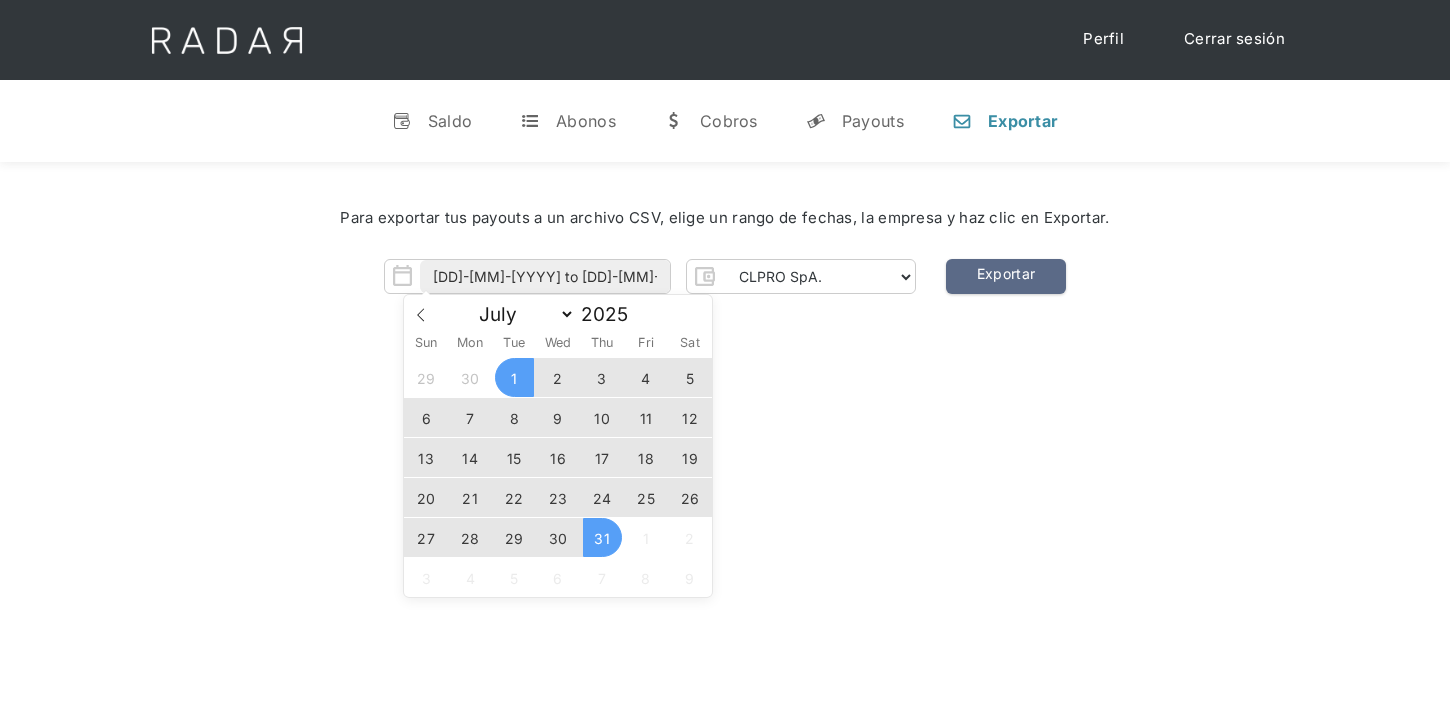 click on "30" at bounding box center (558, 537) 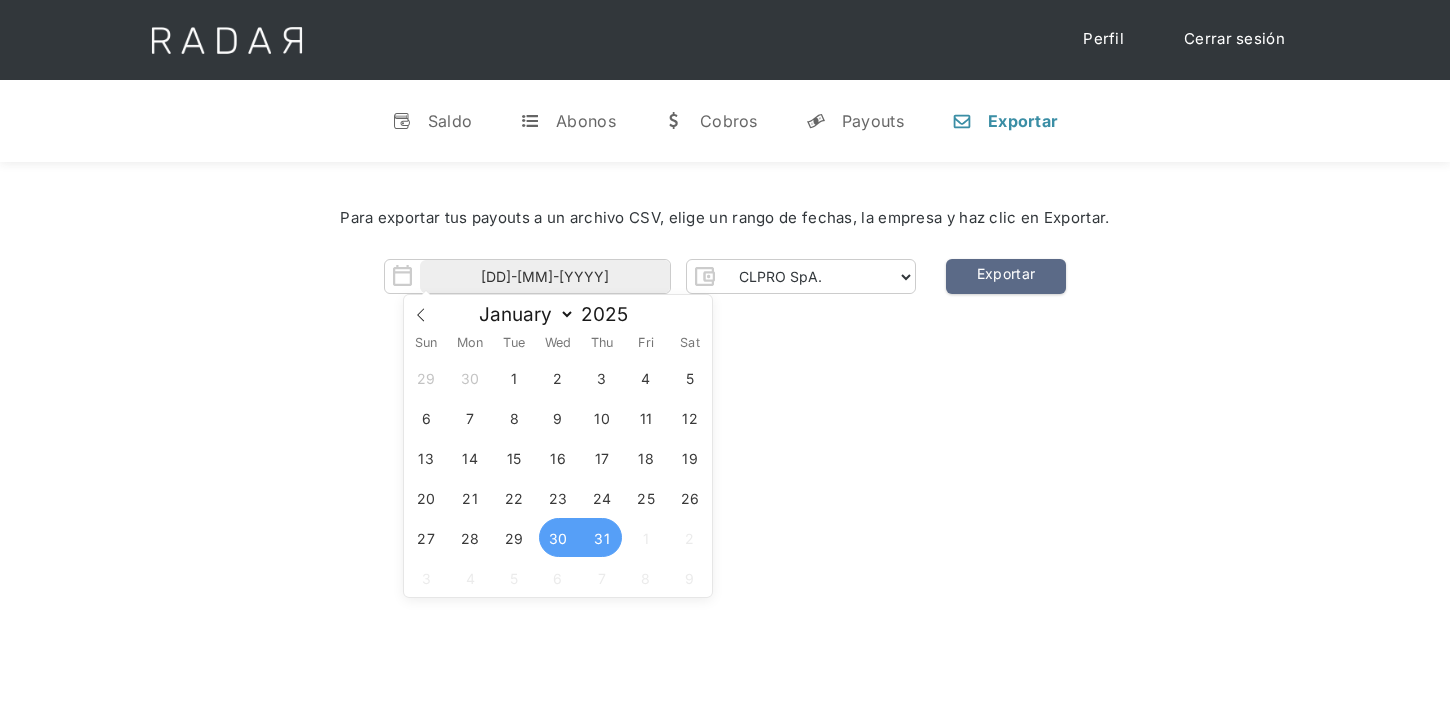 click on "31" at bounding box center [602, 537] 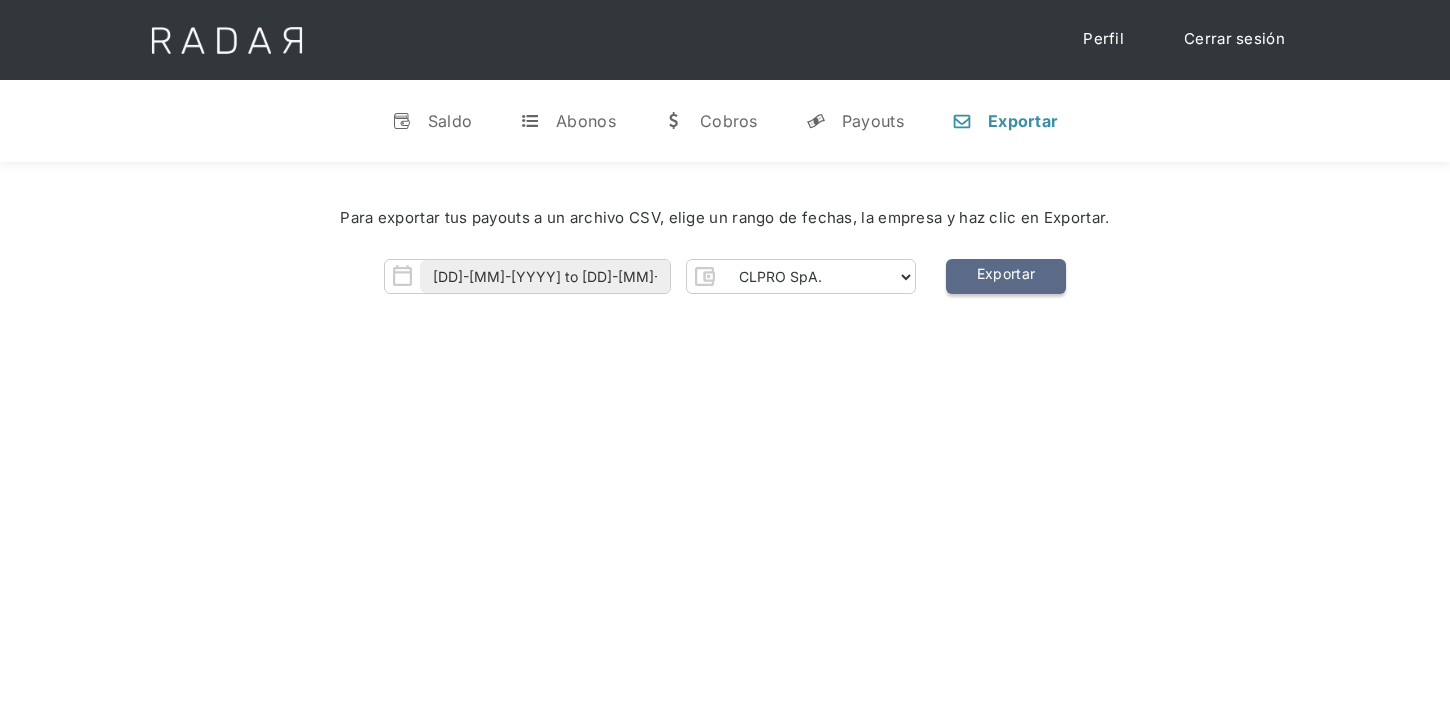 click on "Exportar" at bounding box center [1006, 276] 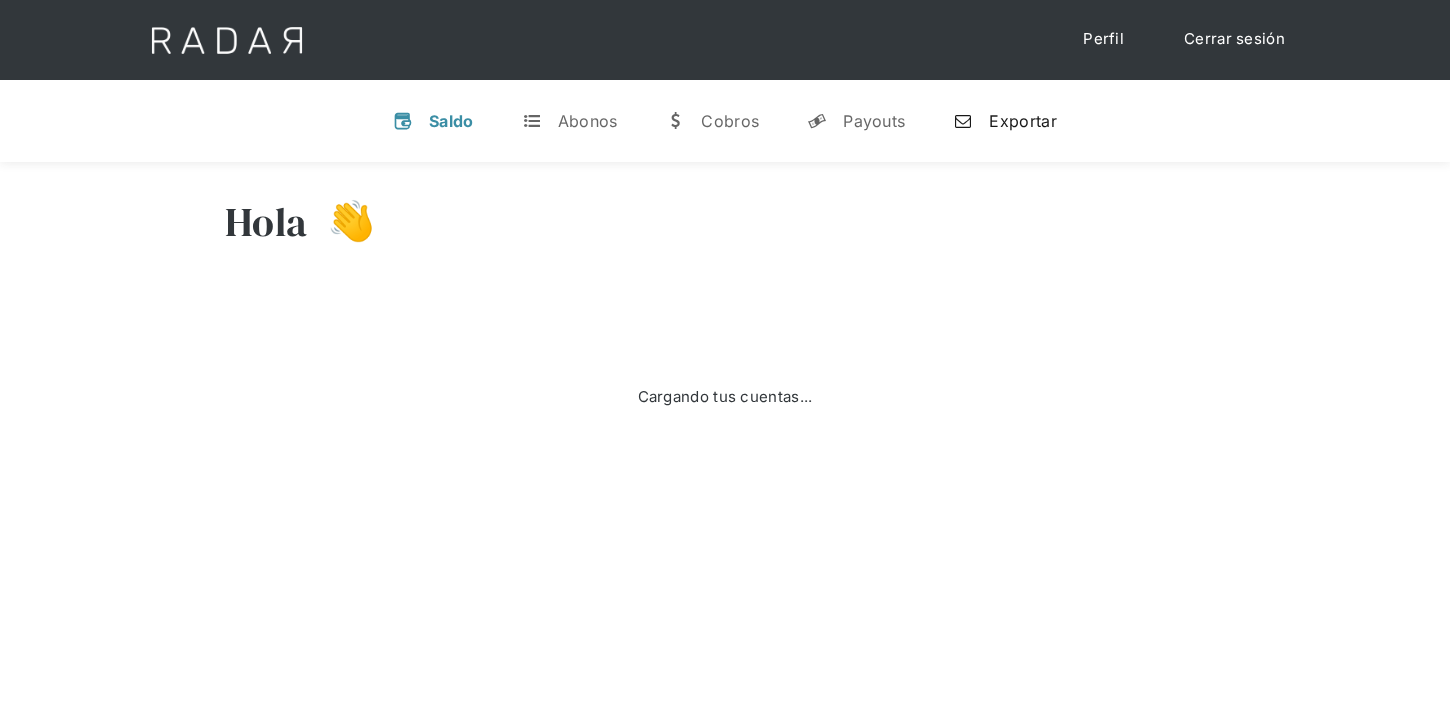 scroll, scrollTop: 0, scrollLeft: 0, axis: both 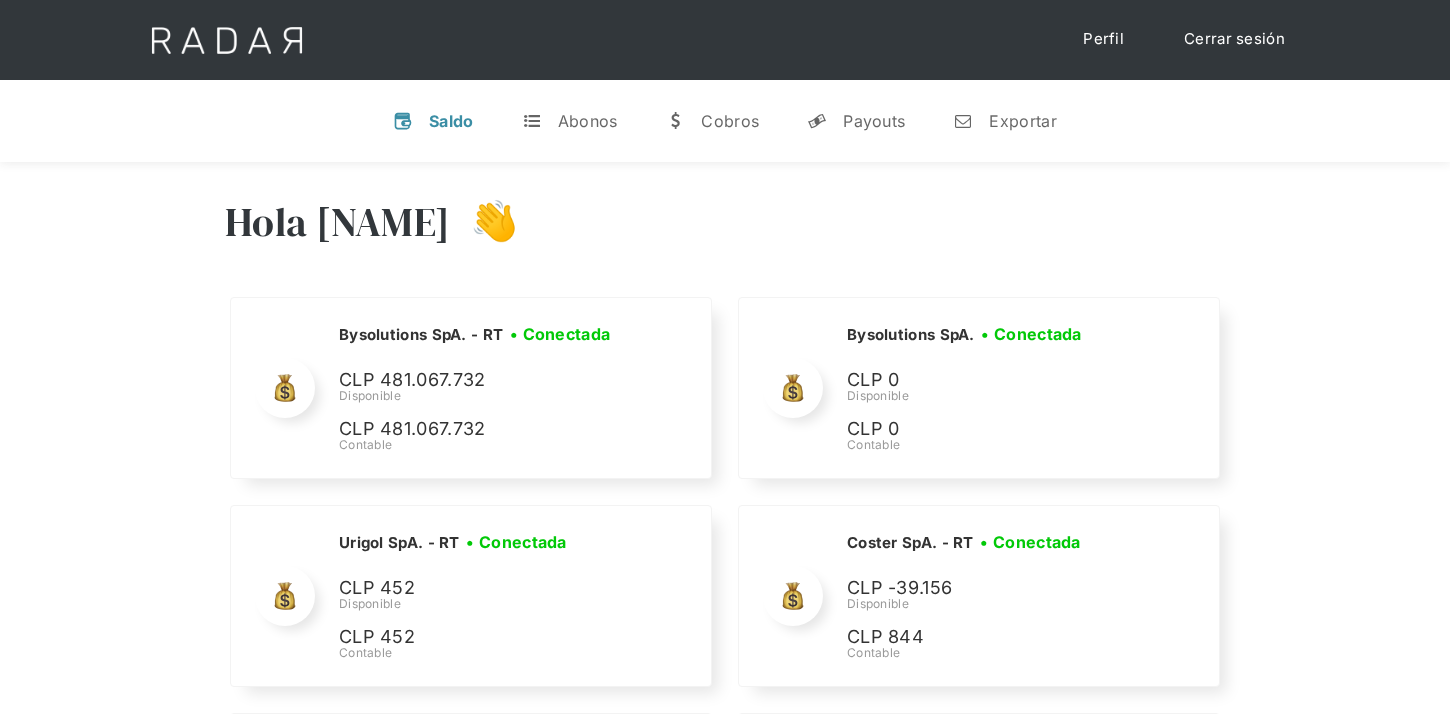 click on "Cerrar sesión" at bounding box center [1234, 39] 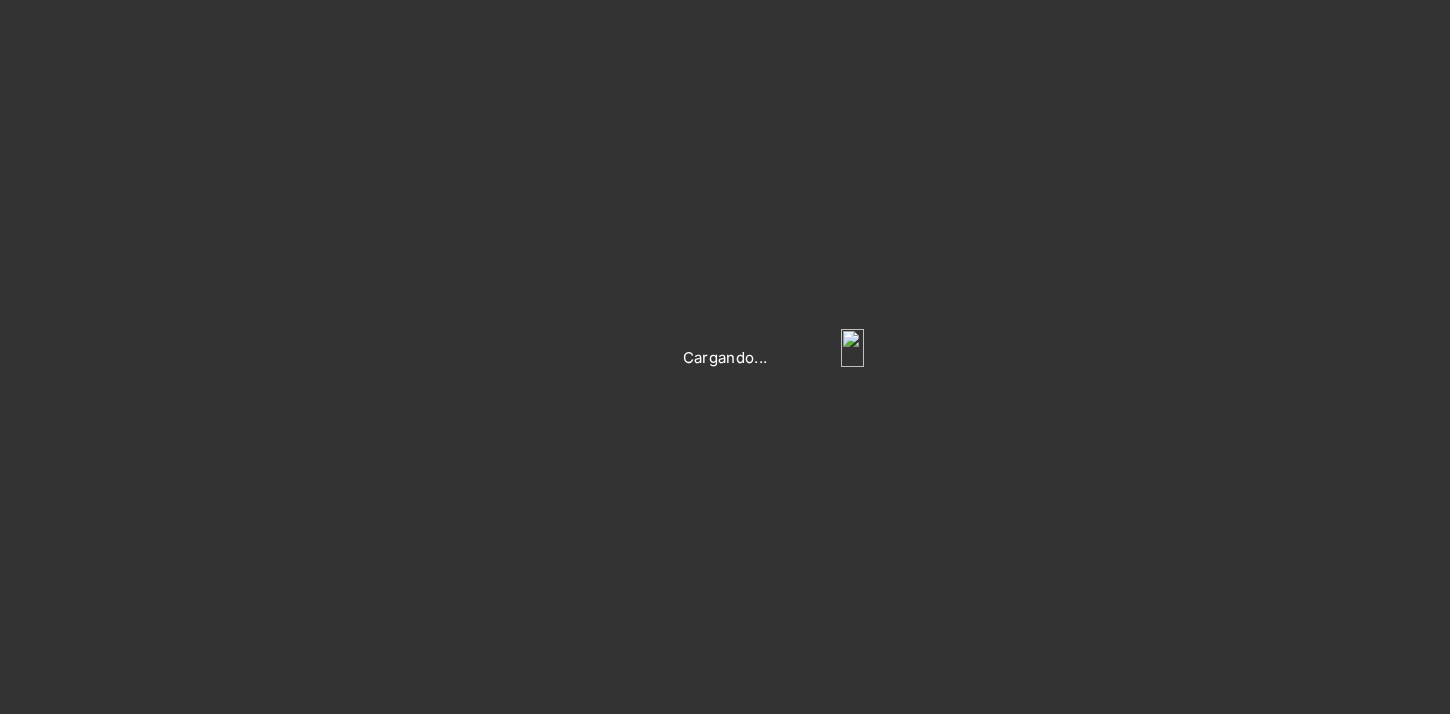 scroll, scrollTop: 0, scrollLeft: 0, axis: both 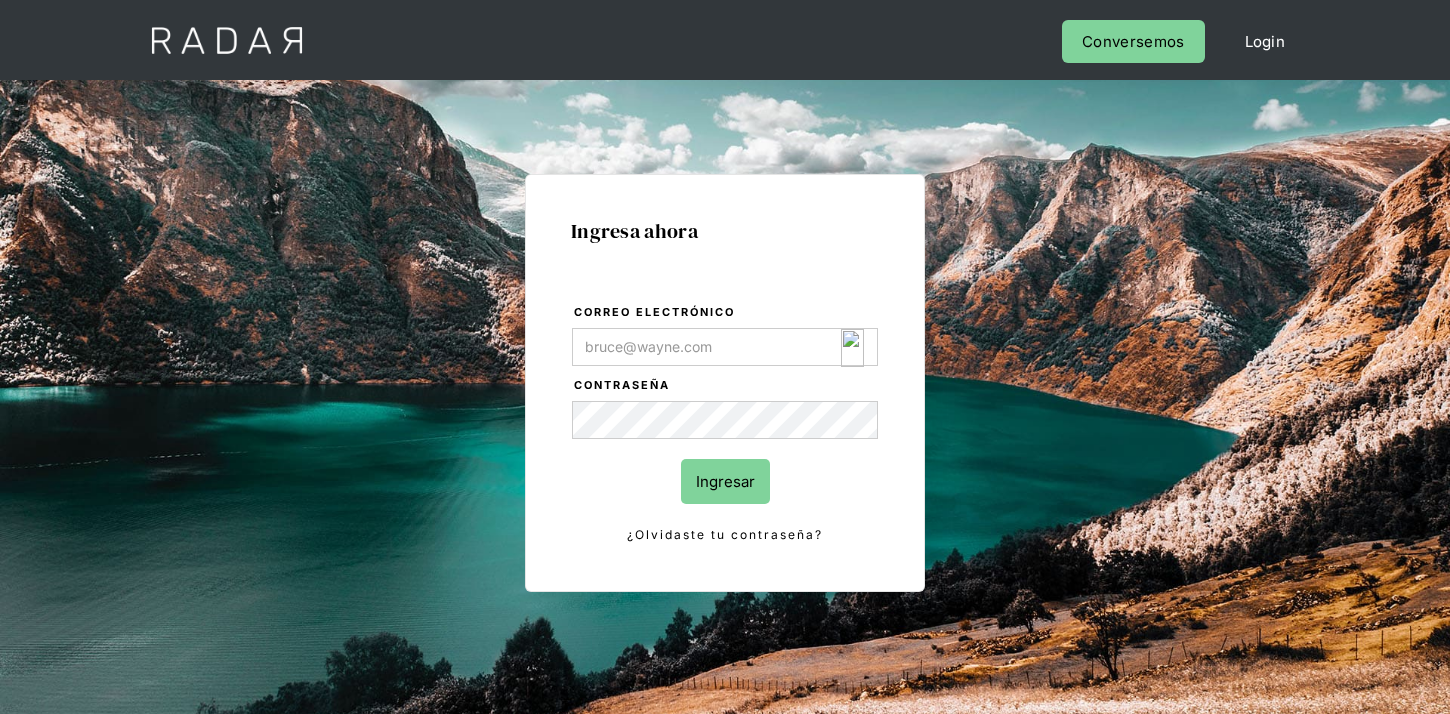 click on "Correo electrónico" at bounding box center [725, 347] 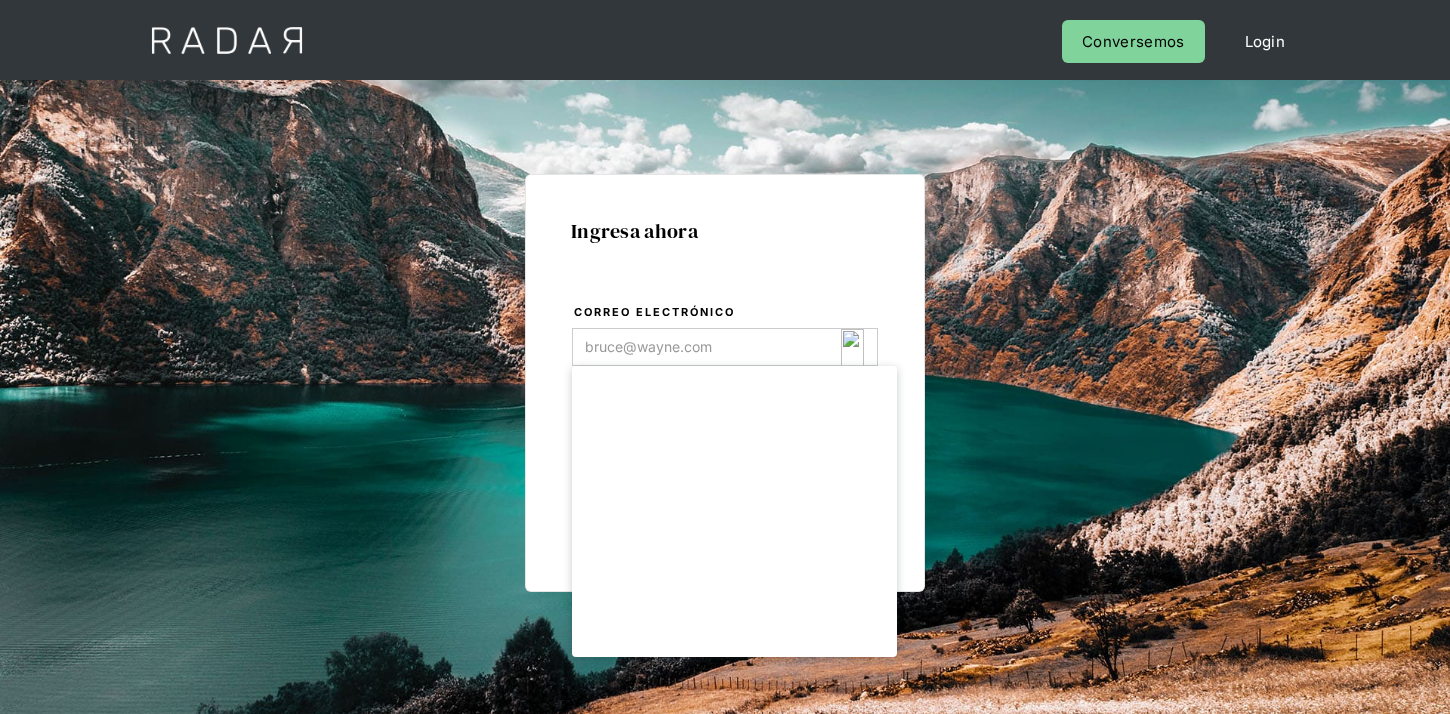 type on "[USERNAME]@example.com" 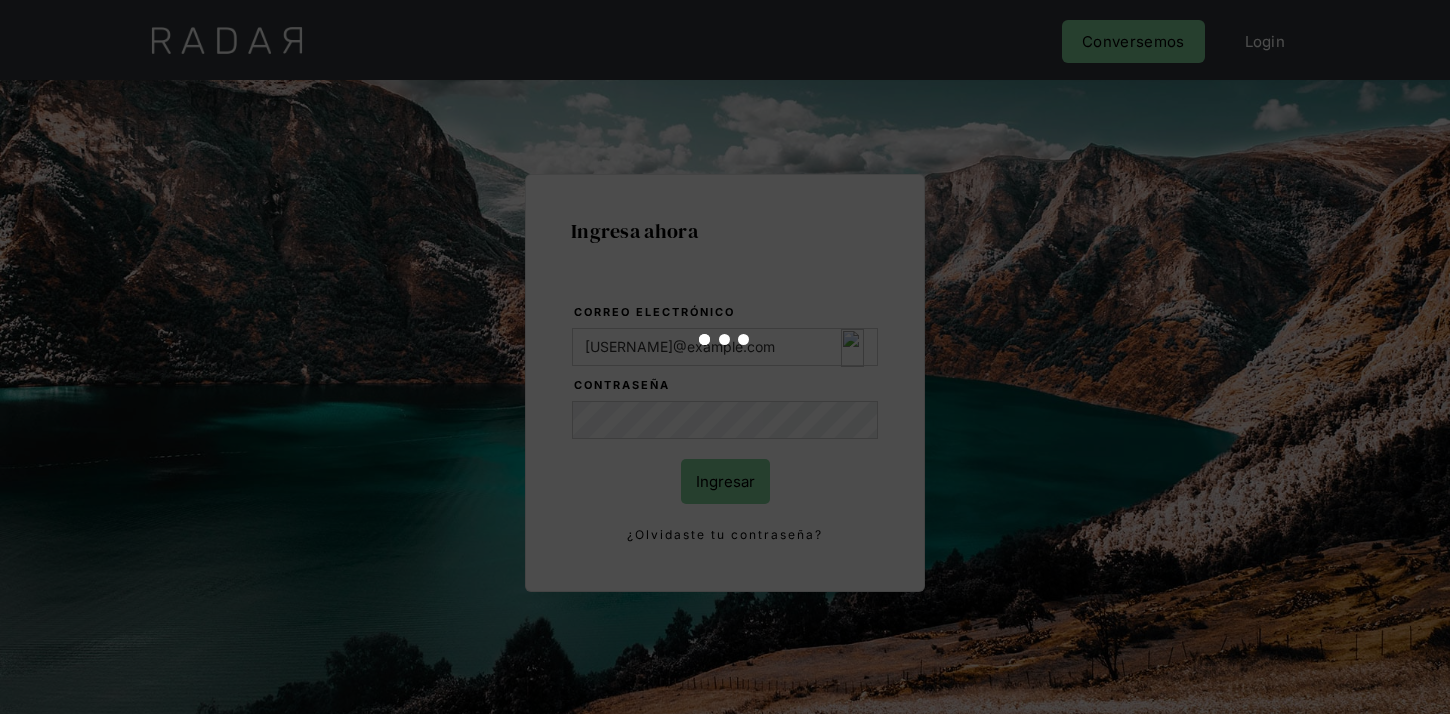 click at bounding box center (725, 357) 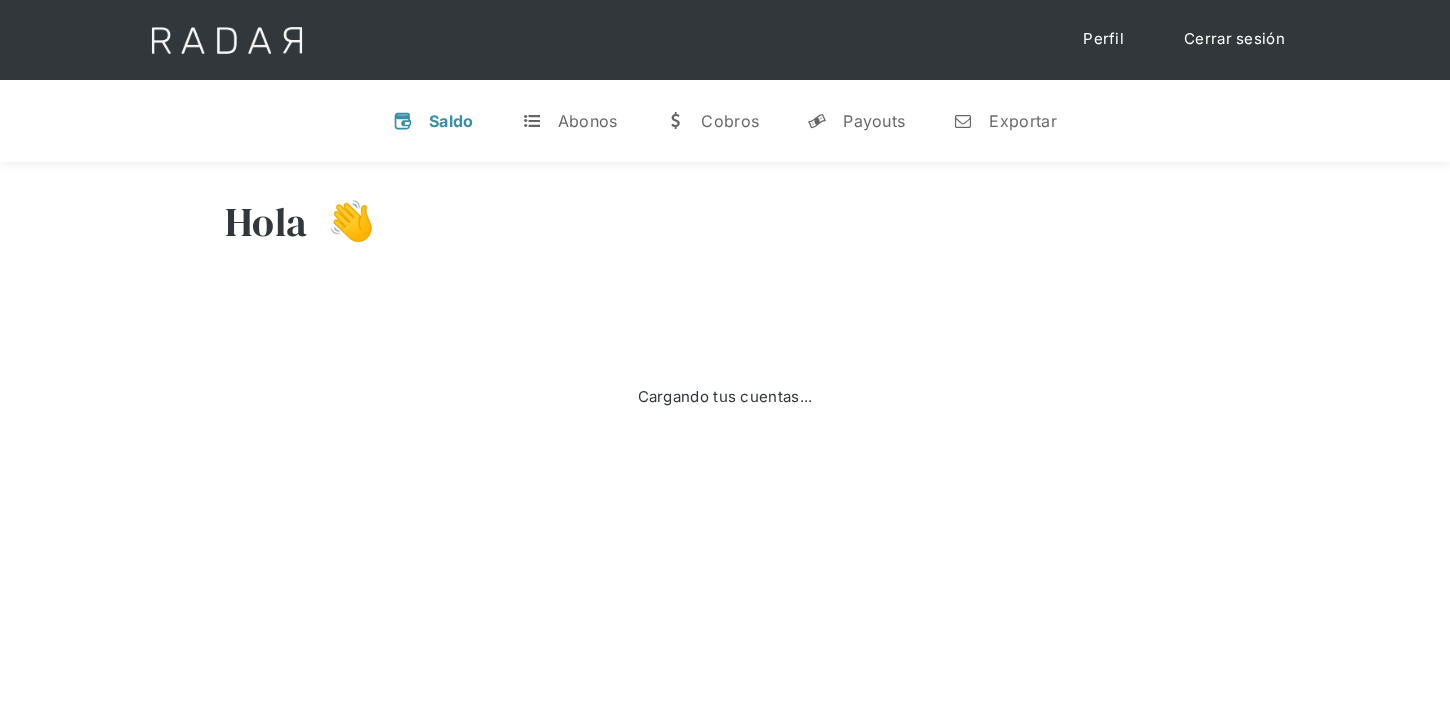 scroll, scrollTop: 0, scrollLeft: 0, axis: both 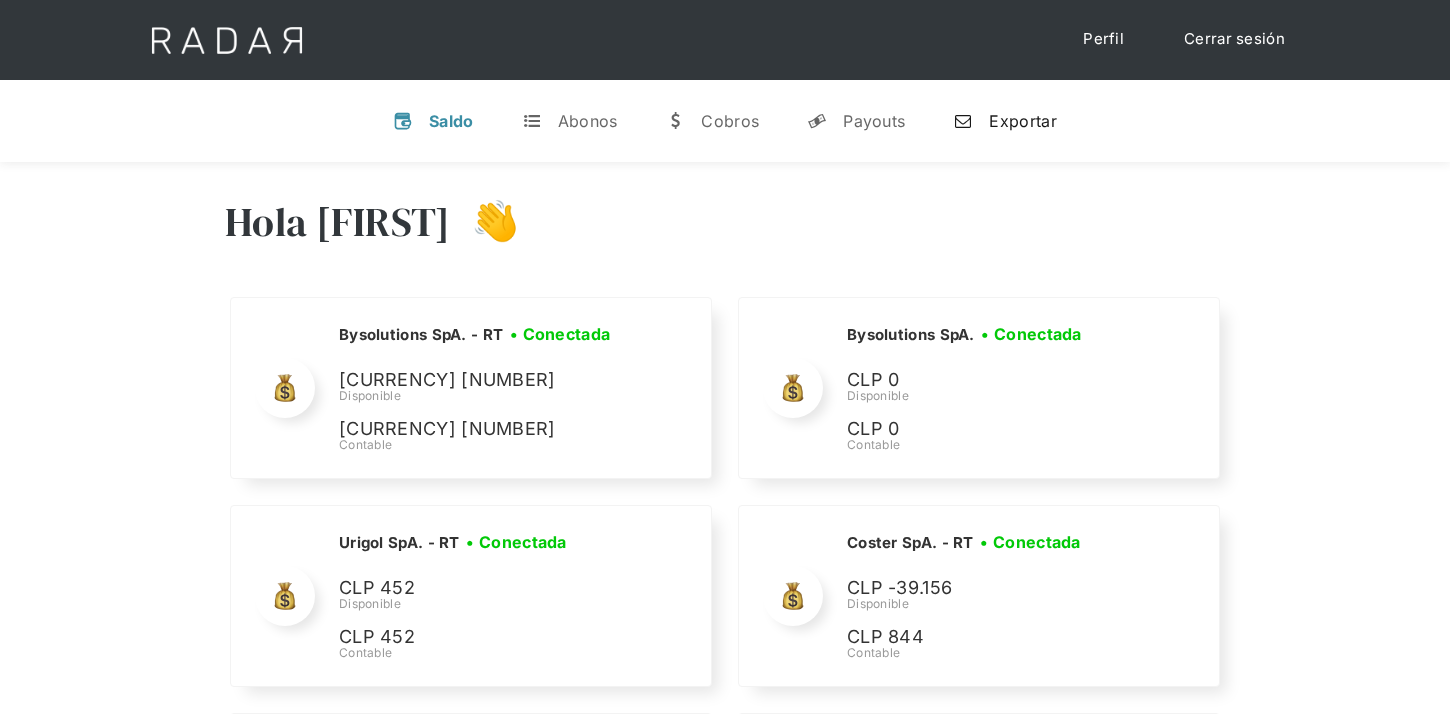 click on "Exportar" at bounding box center [1022, 121] 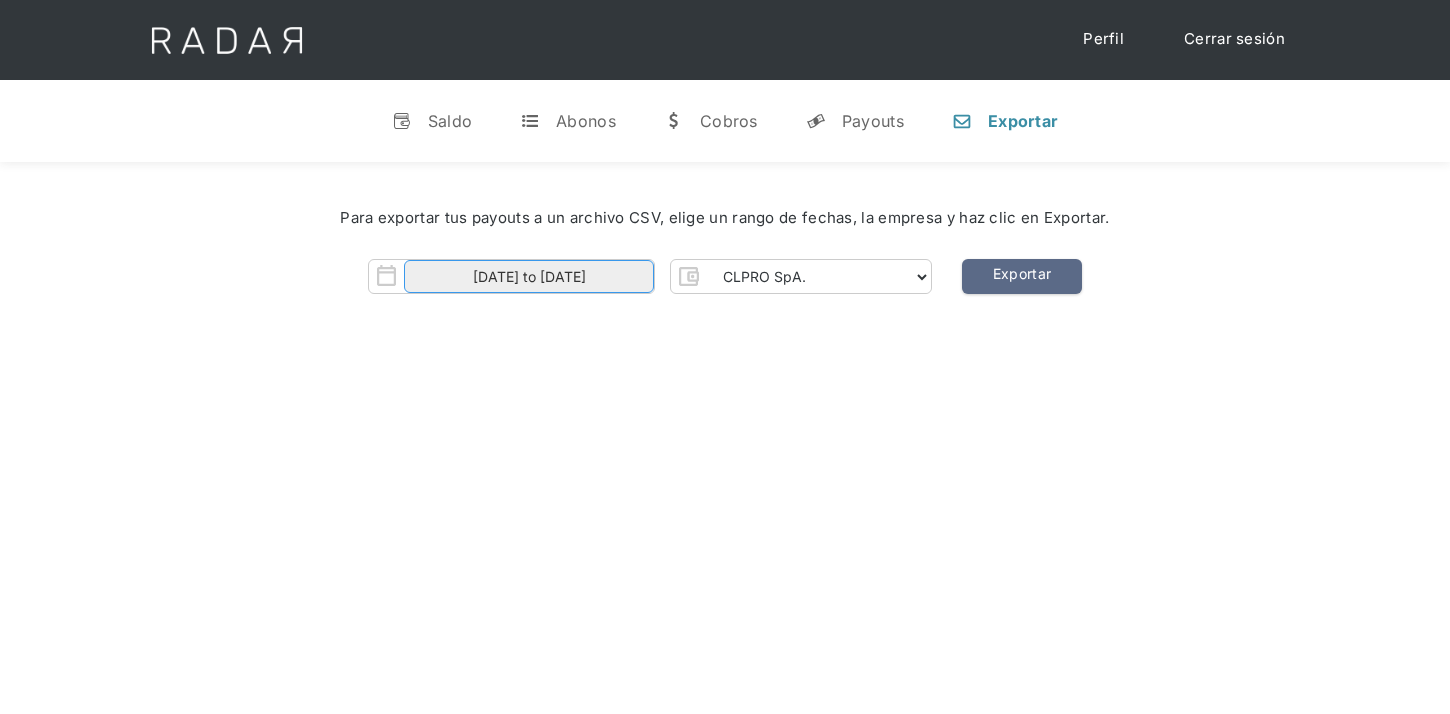 click on "[DATE] to [DATE]" at bounding box center [529, 276] 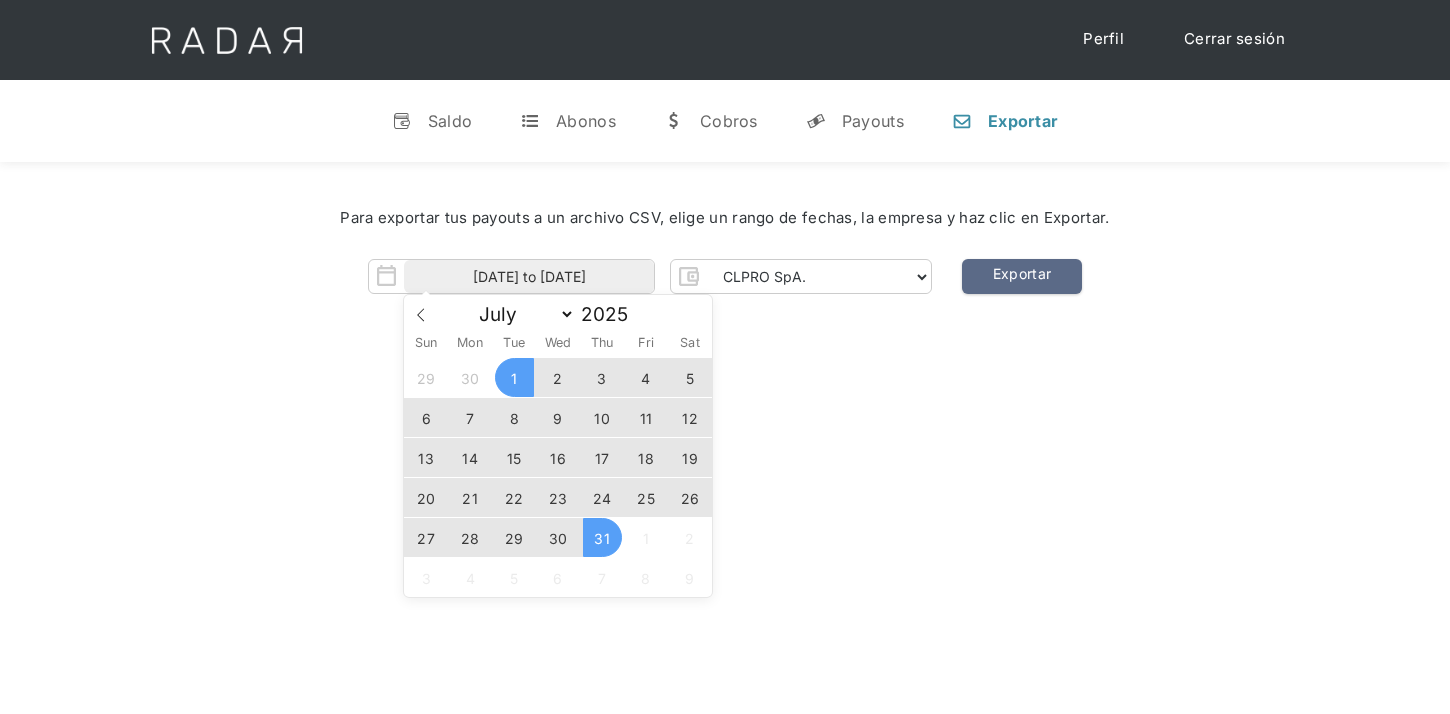 click on "30" at bounding box center [558, 537] 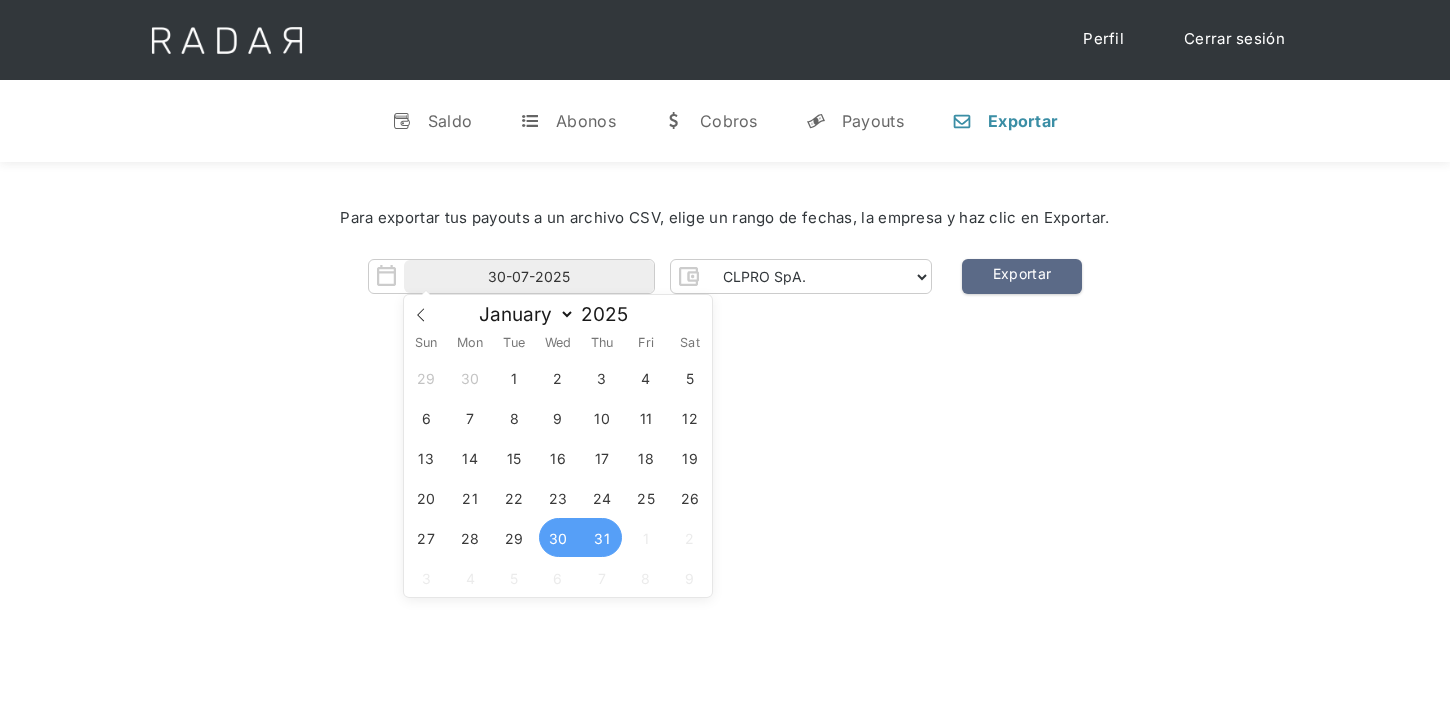 click on "31" at bounding box center [602, 537] 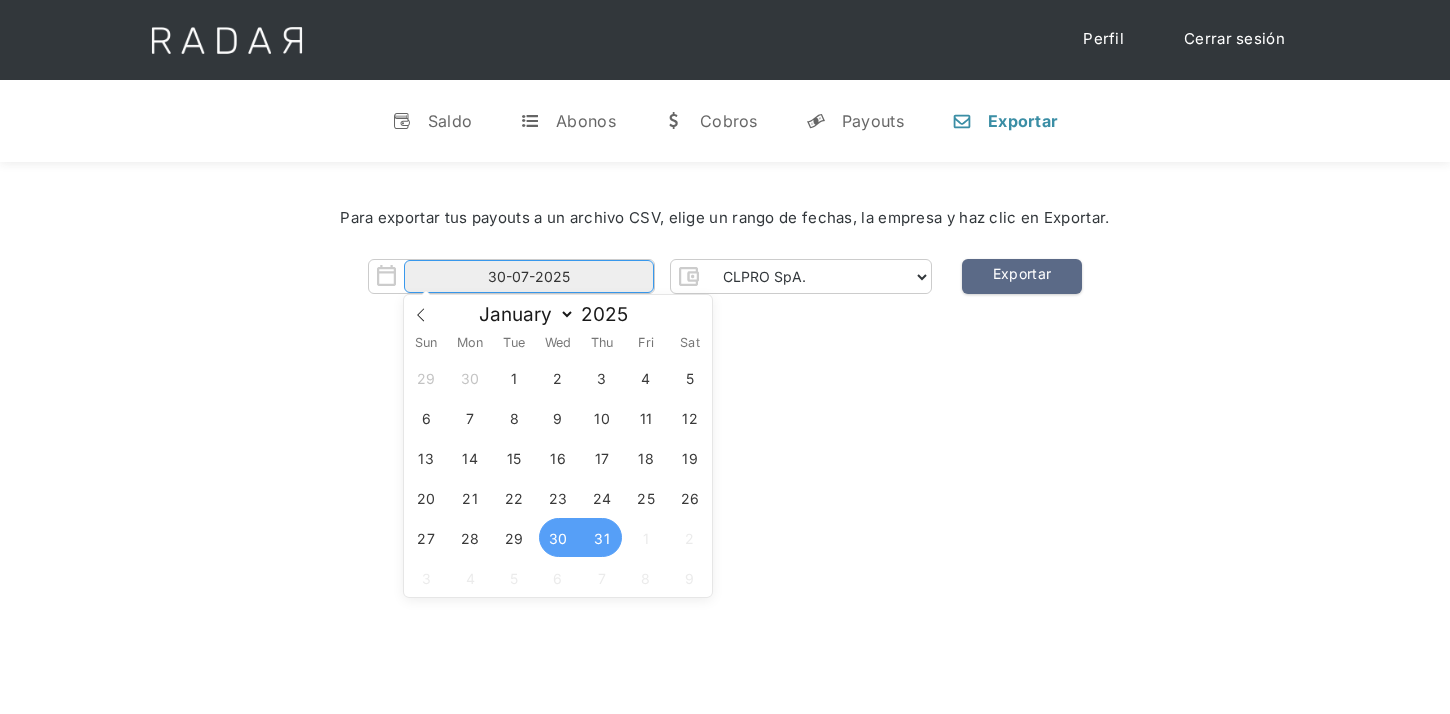 type on "[DATE] to [DATE]" 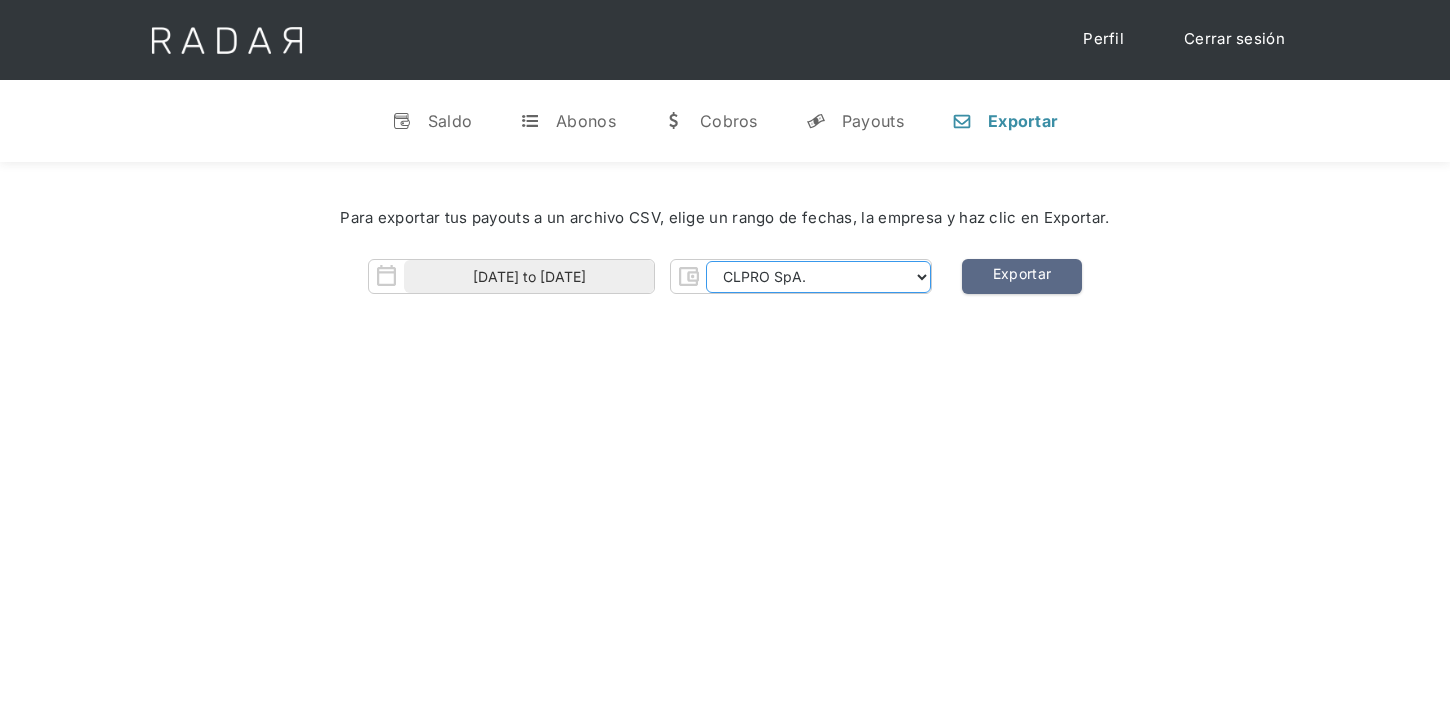 click on "CLPRO SpA. Coster SpA. Urigol SpA. Bysolutions SpA. Clmax SpA. Andes Payments SpA. CLPRO SpA. - RT Coster SpA. - RT Urigol SpA. - RT Bysolutions SpA. - RT Clmax SpA. - RT Andes Payments SpA. - RT Onekeypayments" at bounding box center (818, 277) 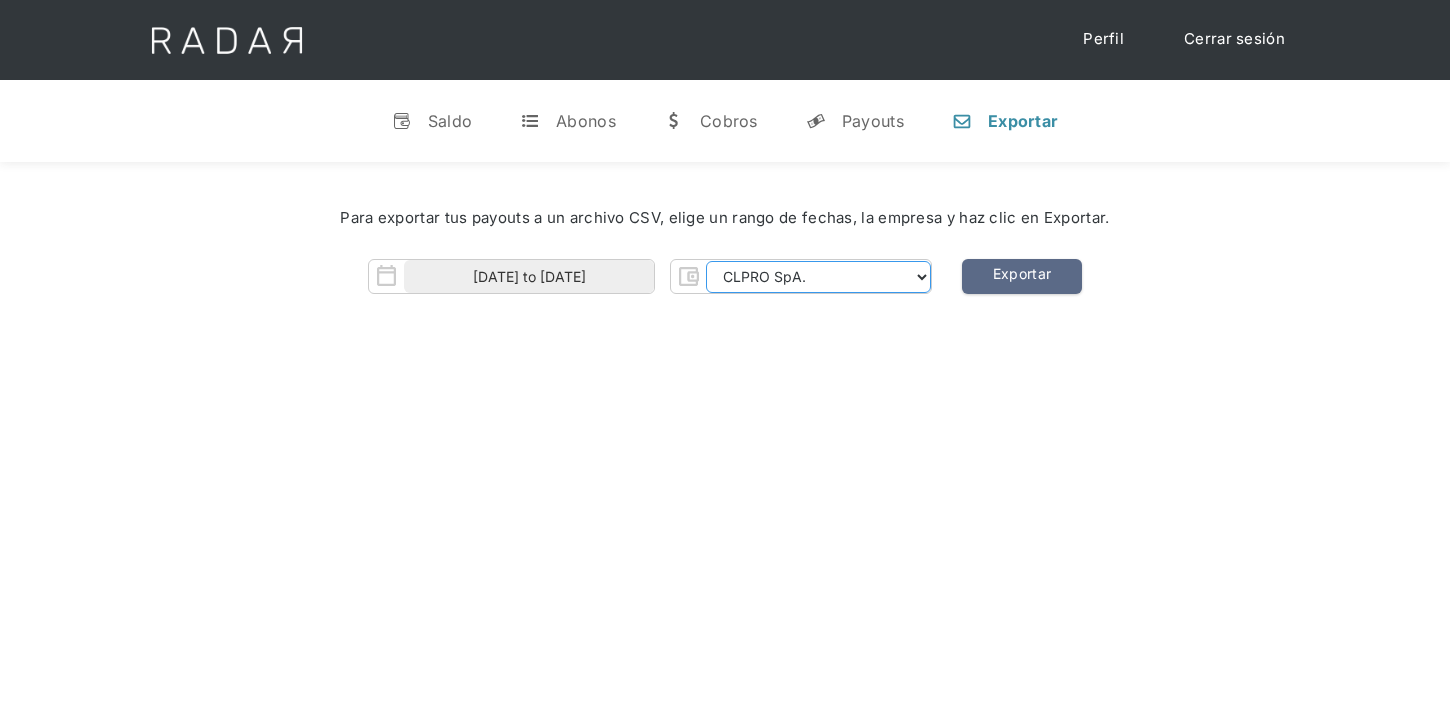 select on "coster-rt" 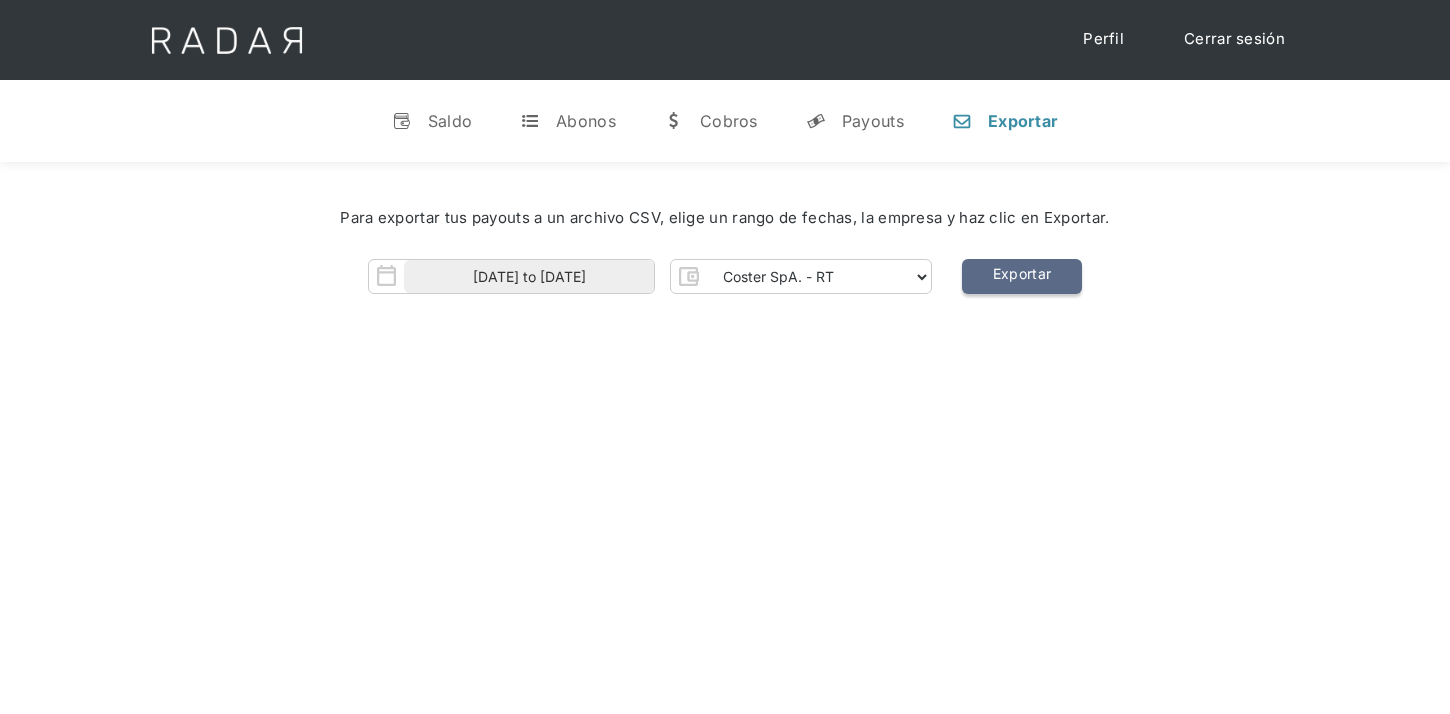click on "Exportar" at bounding box center [1022, 276] 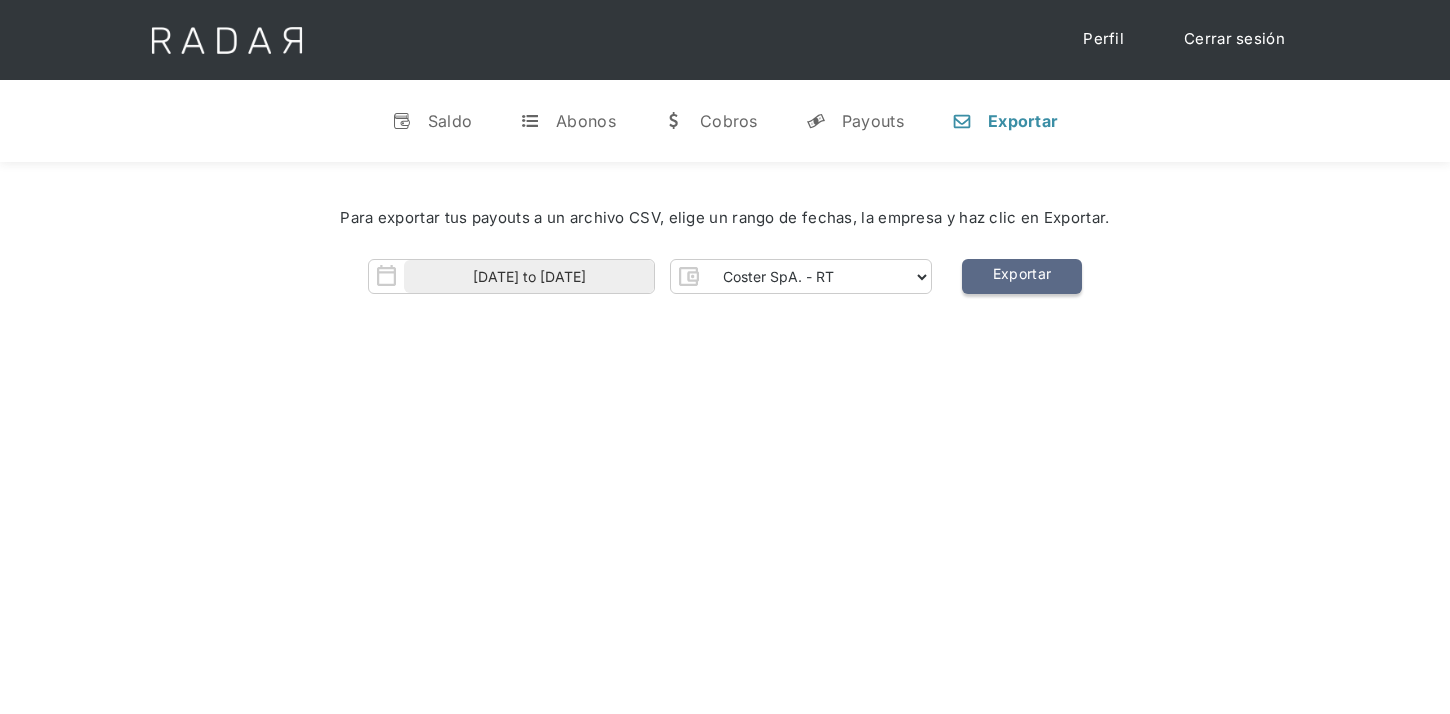 click on "Exportar" at bounding box center [1022, 276] 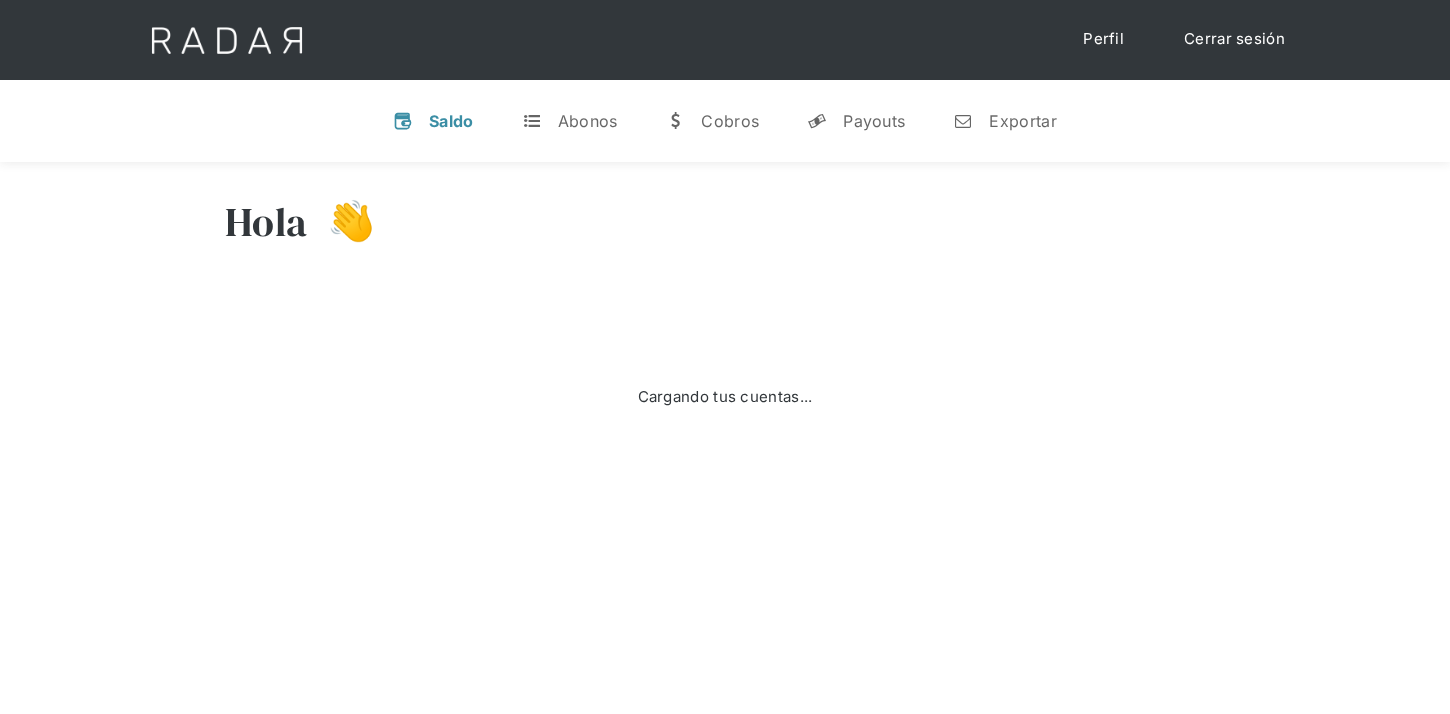 scroll, scrollTop: 0, scrollLeft: 0, axis: both 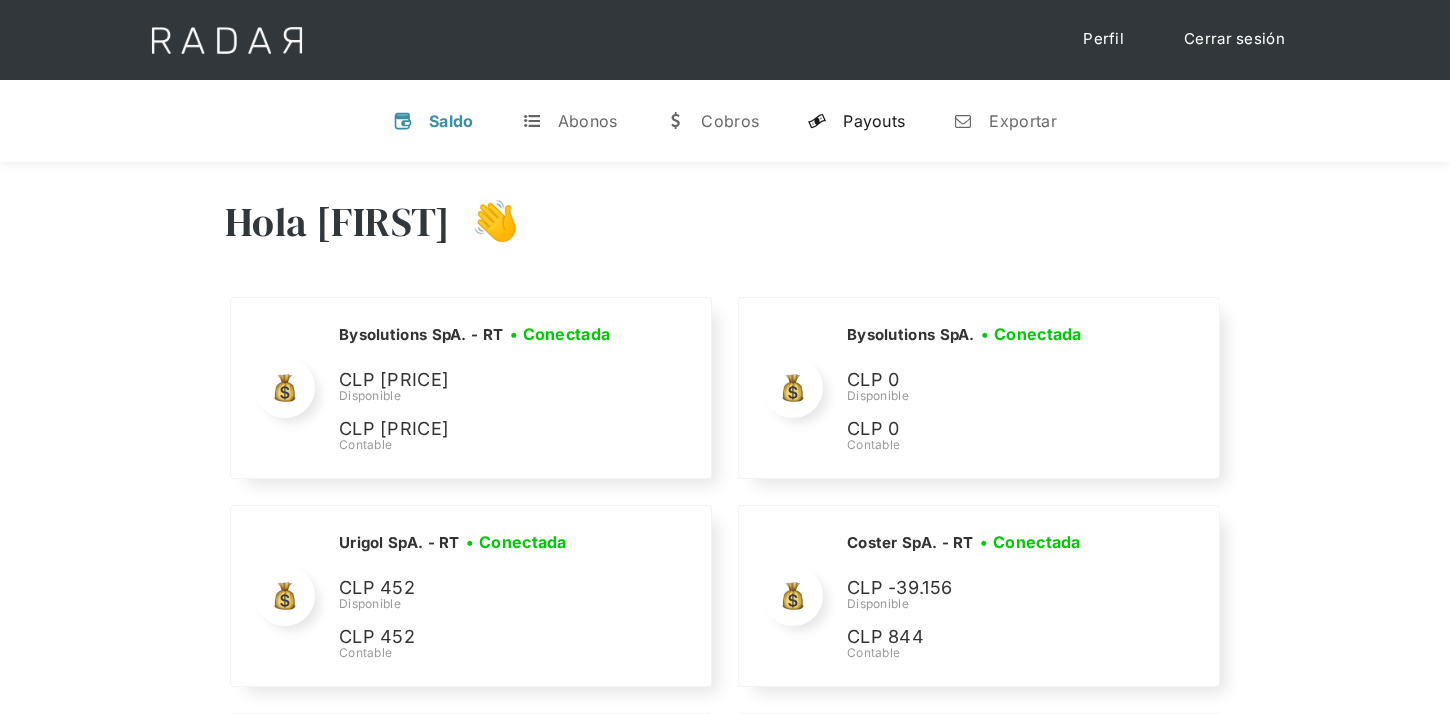 select on "clpro" 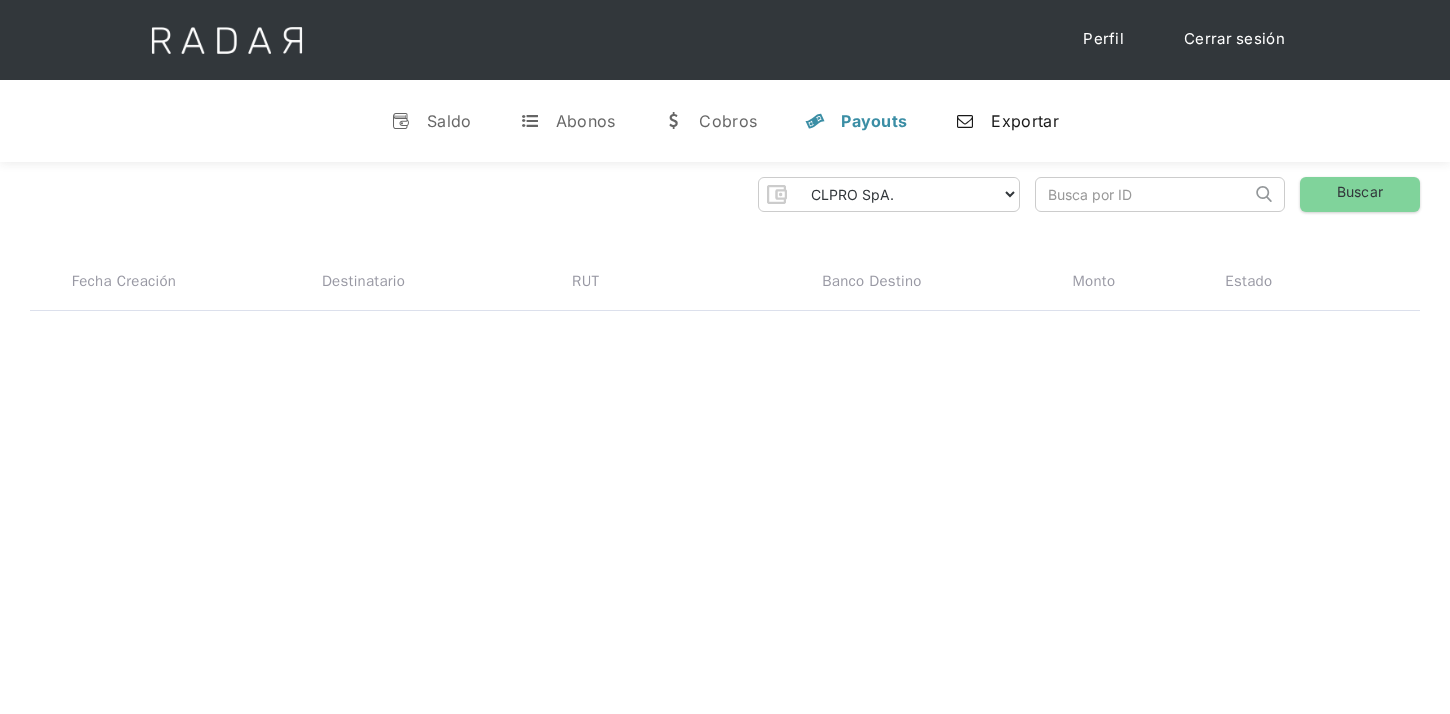 click on "Exportar" at bounding box center [1024, 121] 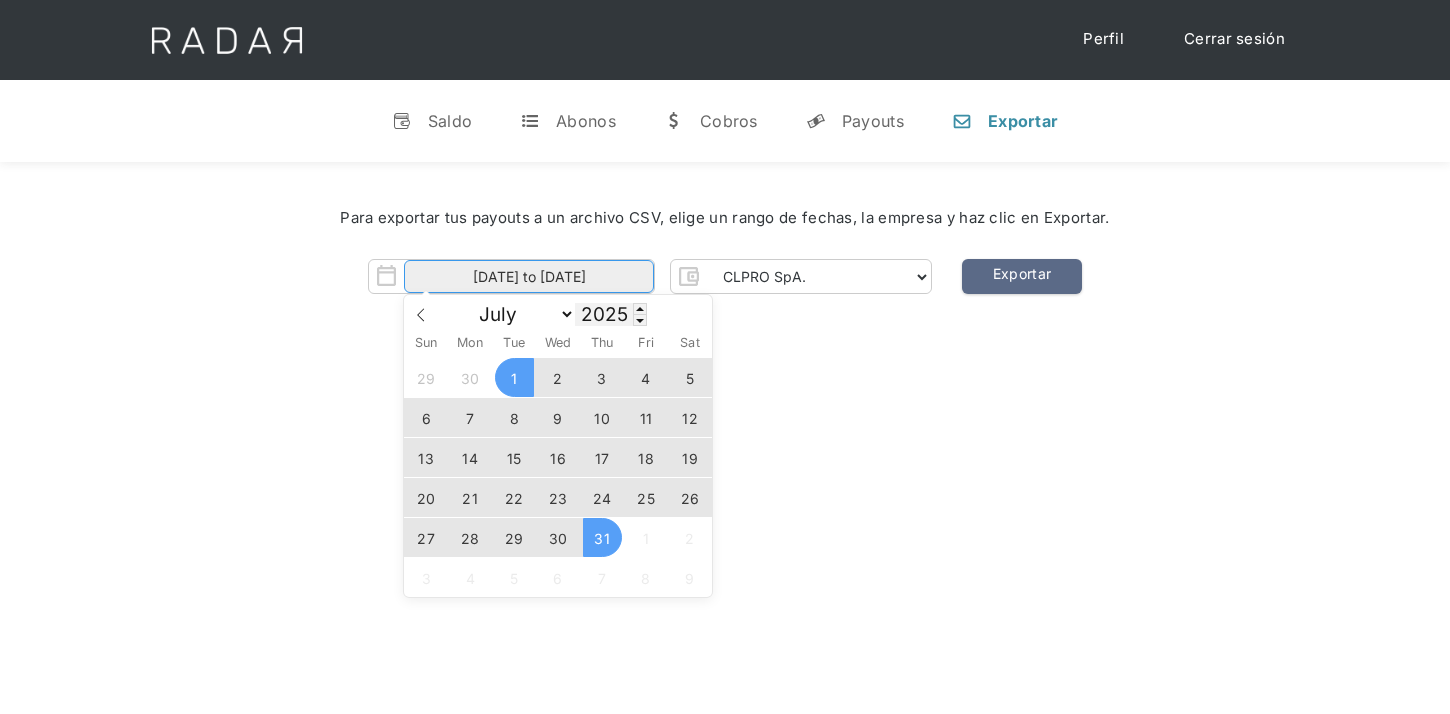 click on "[DATE] to [DATE]" at bounding box center [529, 276] 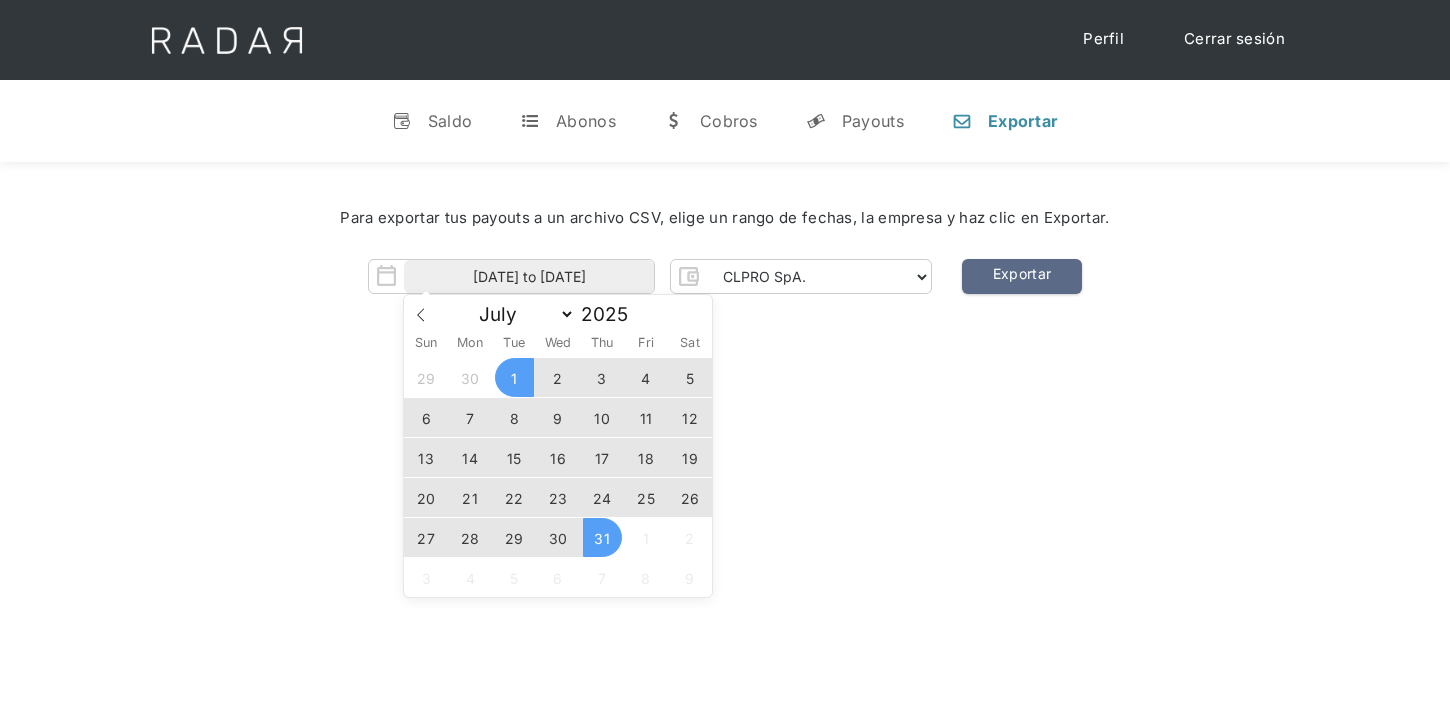 click on "30" at bounding box center (558, 537) 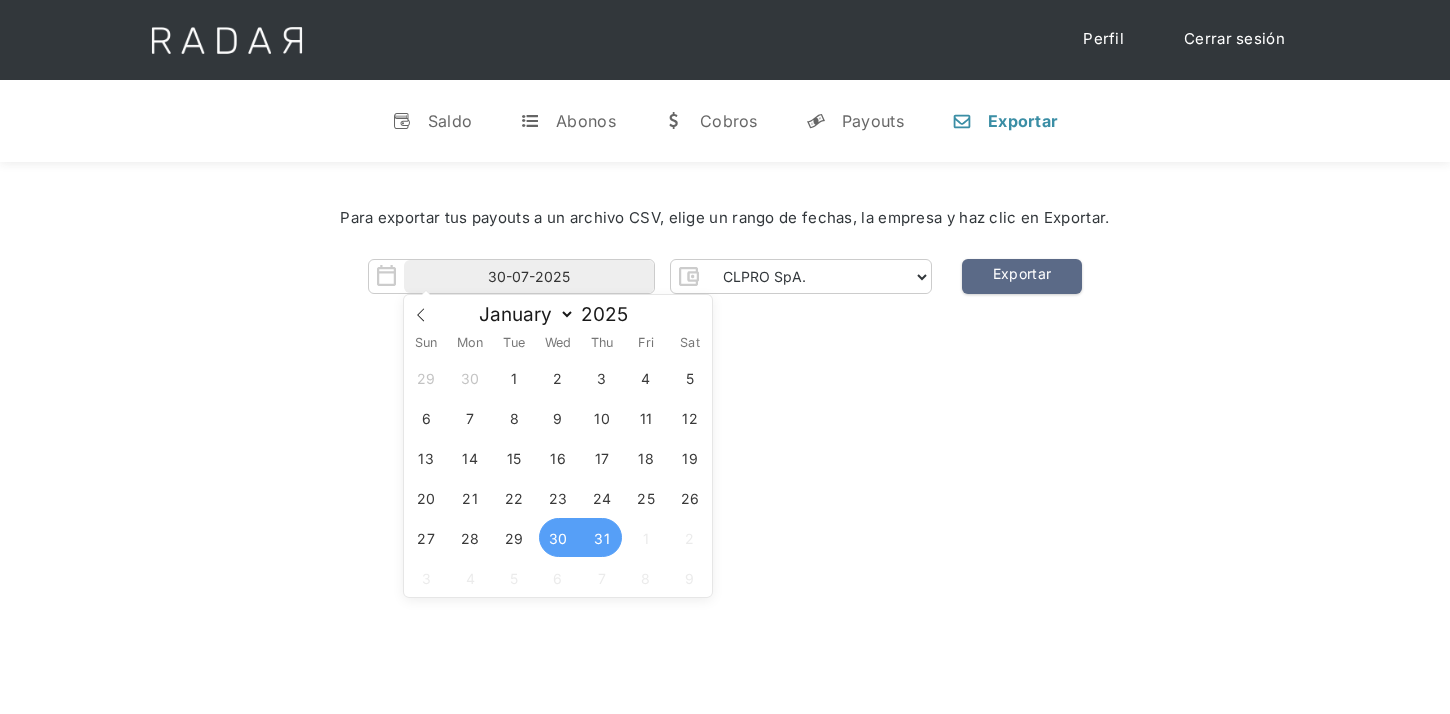 click on "31" at bounding box center [602, 537] 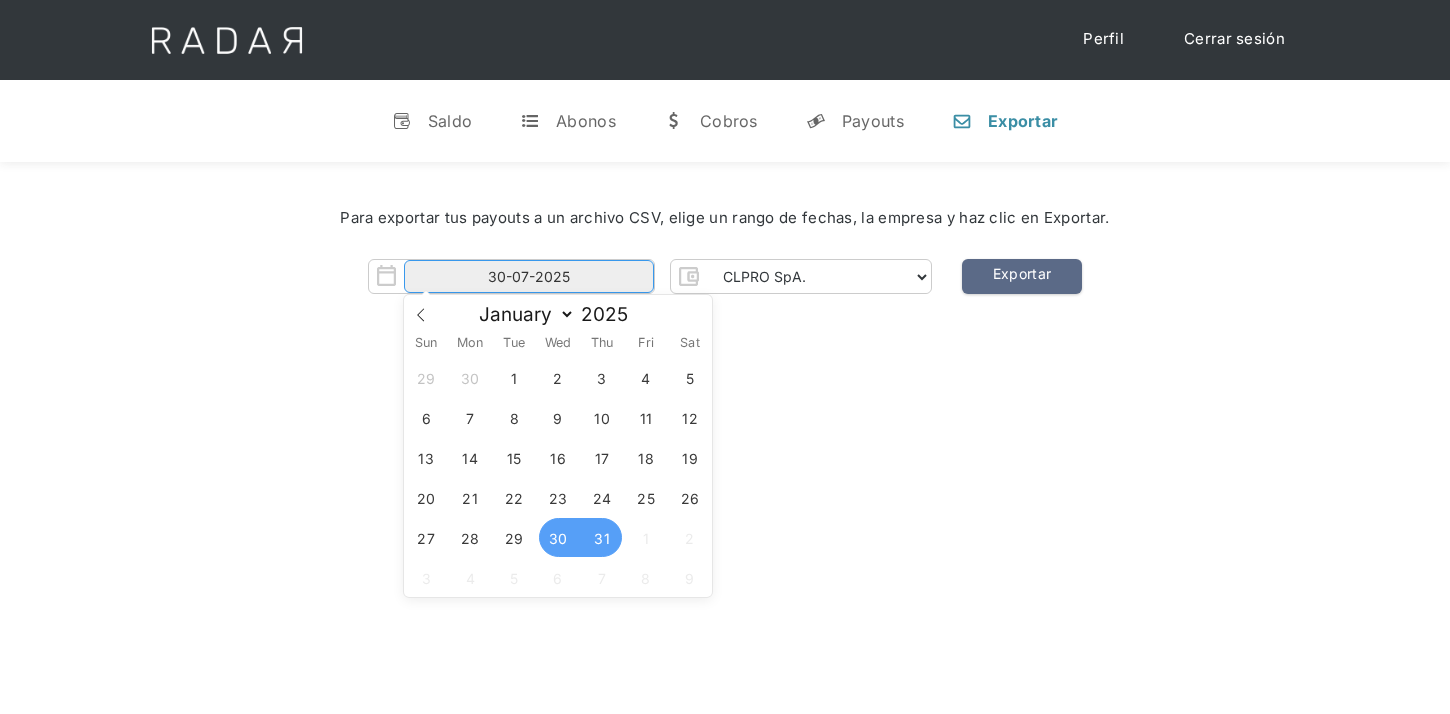 type on "[DATE] to [DATE]" 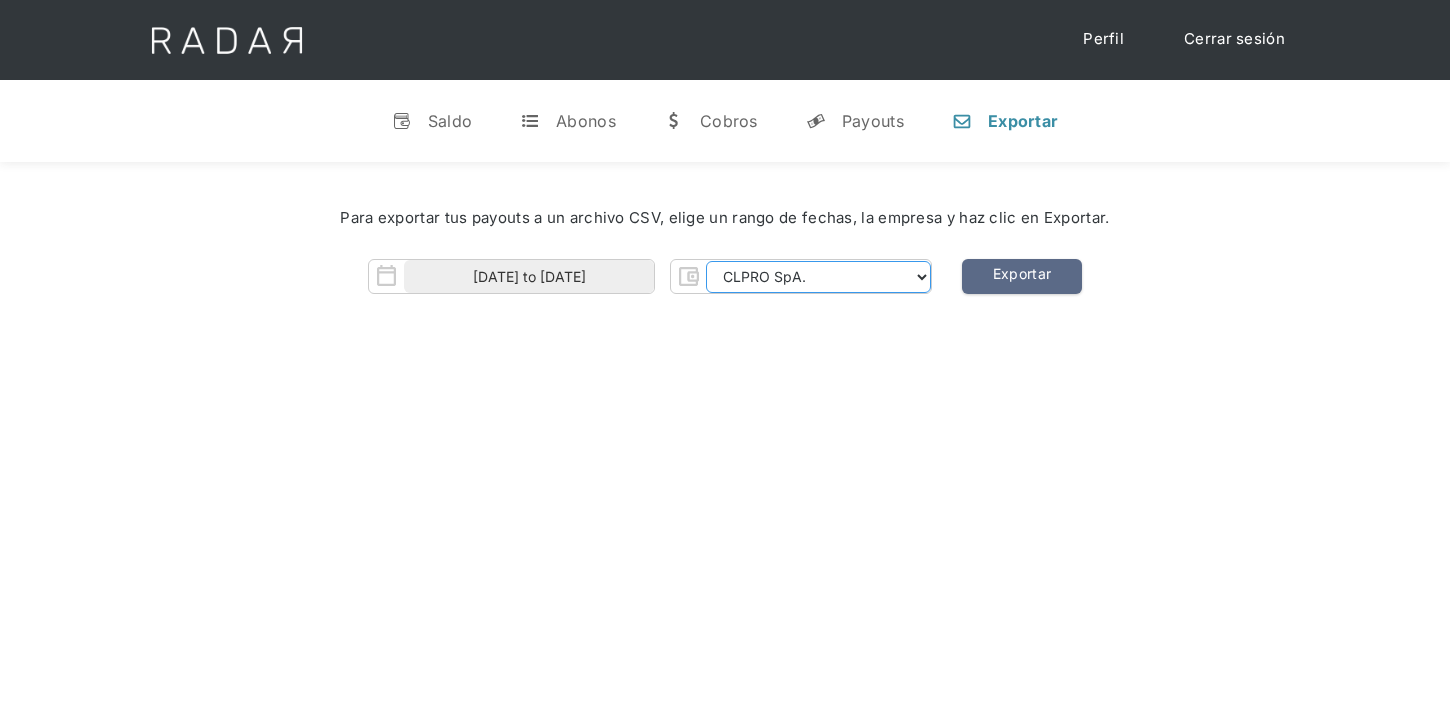 click on "CLPRO SpA. Coster SpA. Urigol SpA. Bysolutions SpA. Clmax SpA. Andes Payments SpA. CLPRO SpA. - RT Coster SpA. - RT Urigol SpA. - RT Bysolutions SpA. - RT Clmax SpA. - RT Andes Payments SpA. - RT Onekeypayments" at bounding box center (818, 277) 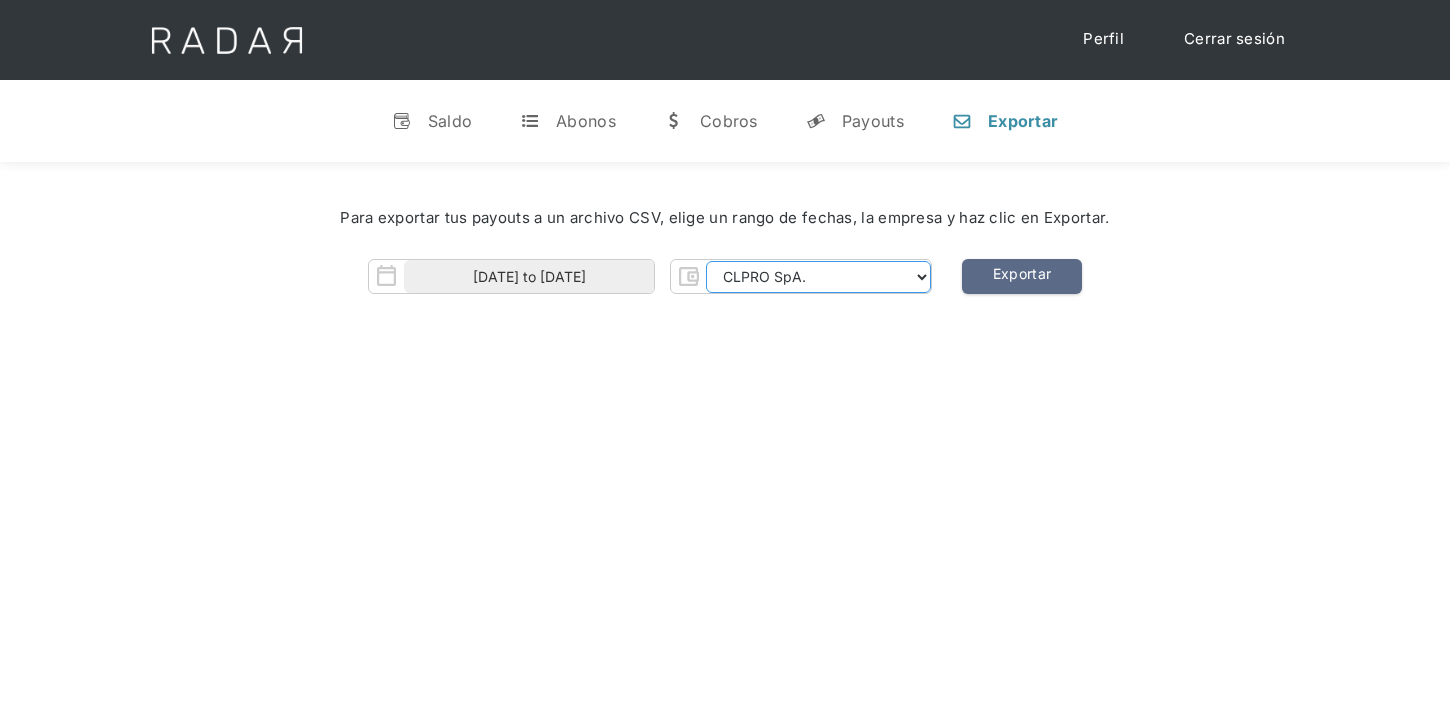 select on "coster-rt" 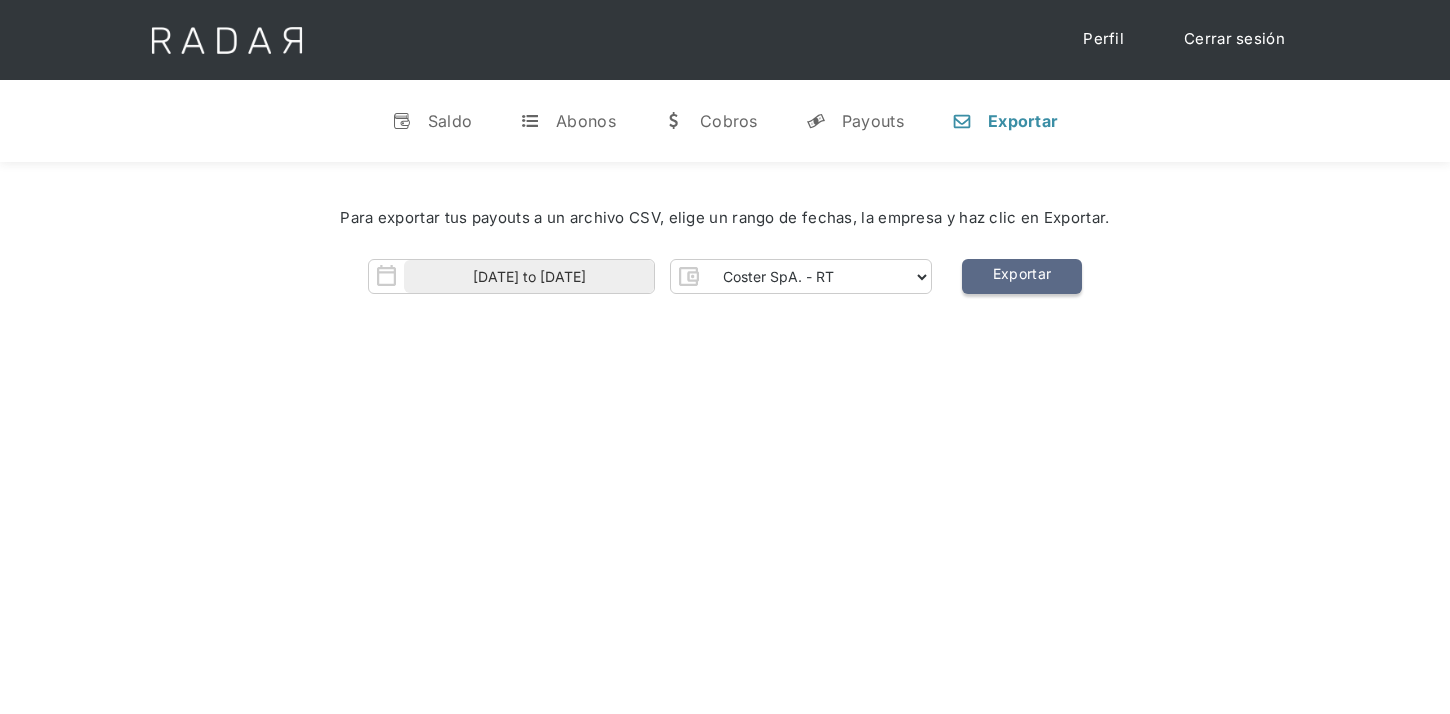 click on "Exportar" at bounding box center (1022, 276) 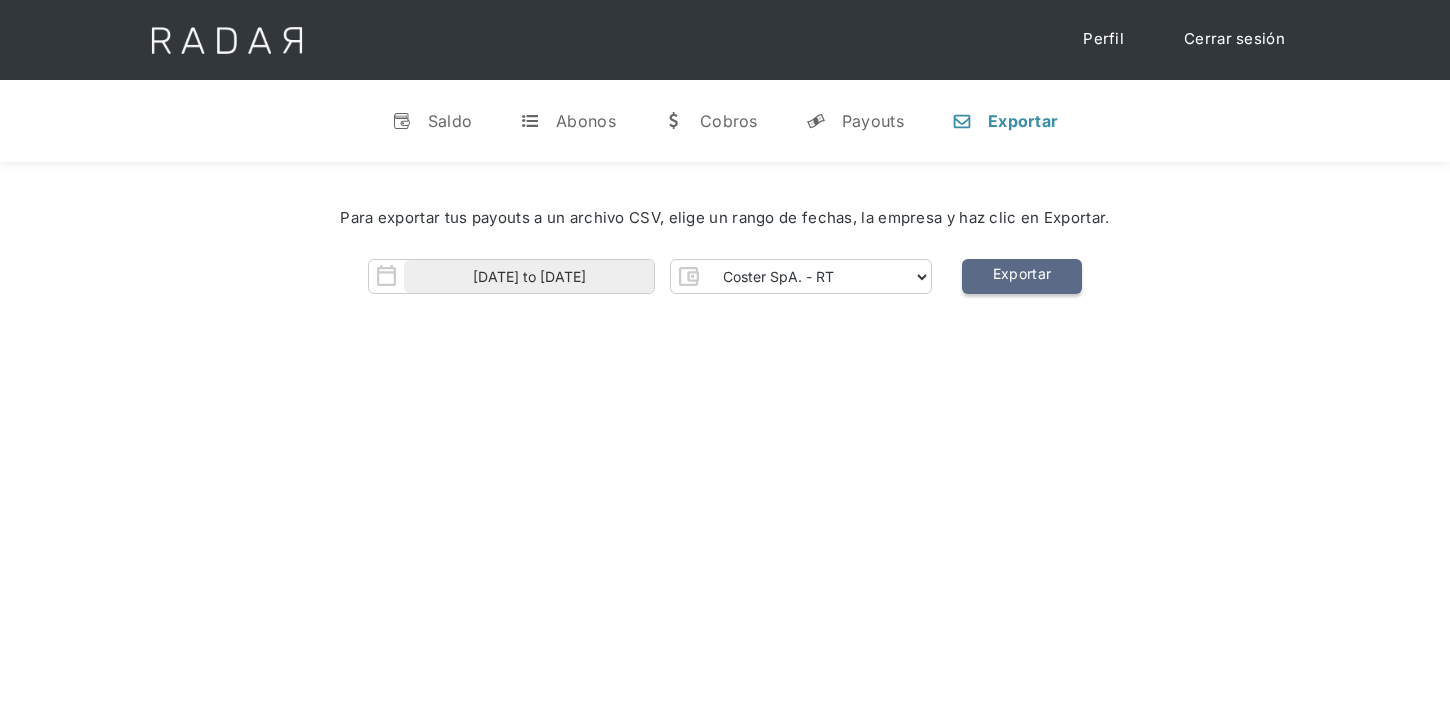 click on "Exportar" at bounding box center (1022, 276) 